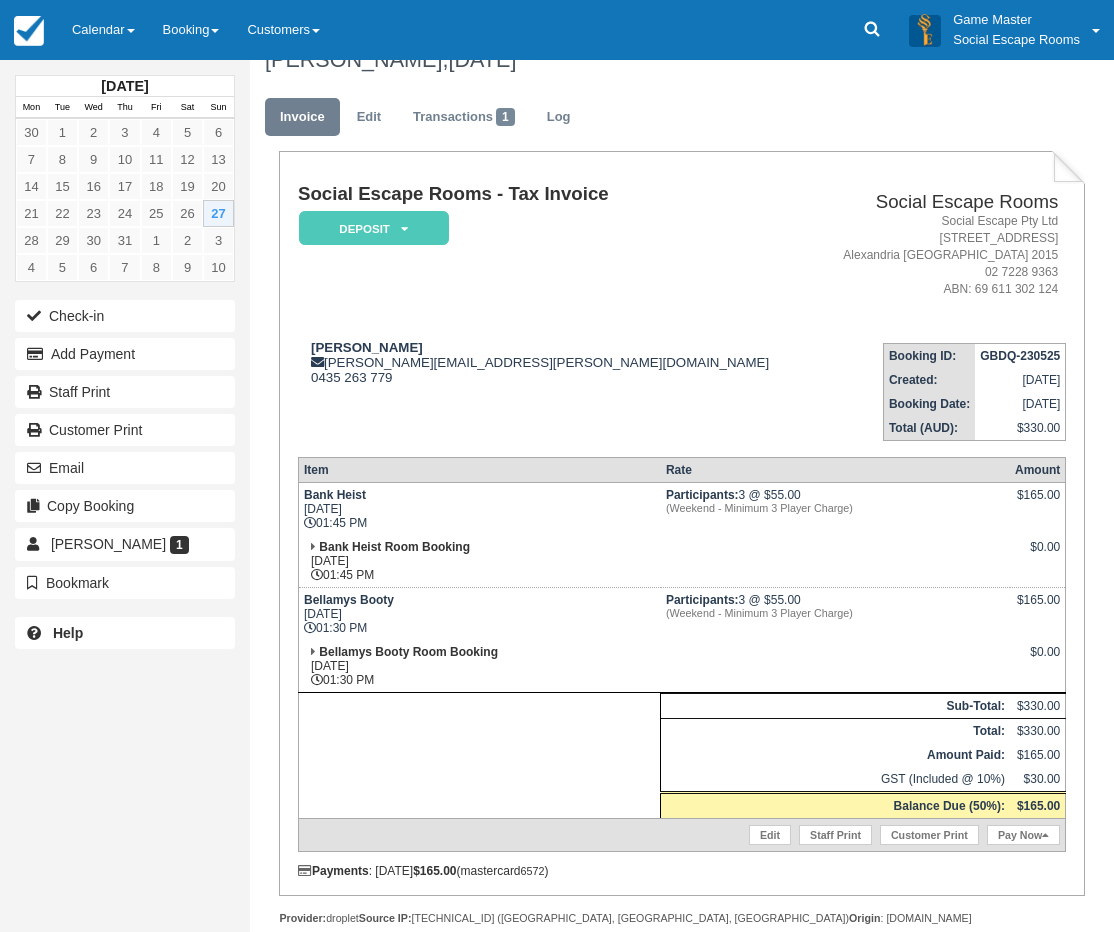 scroll, scrollTop: 0, scrollLeft: 0, axis: both 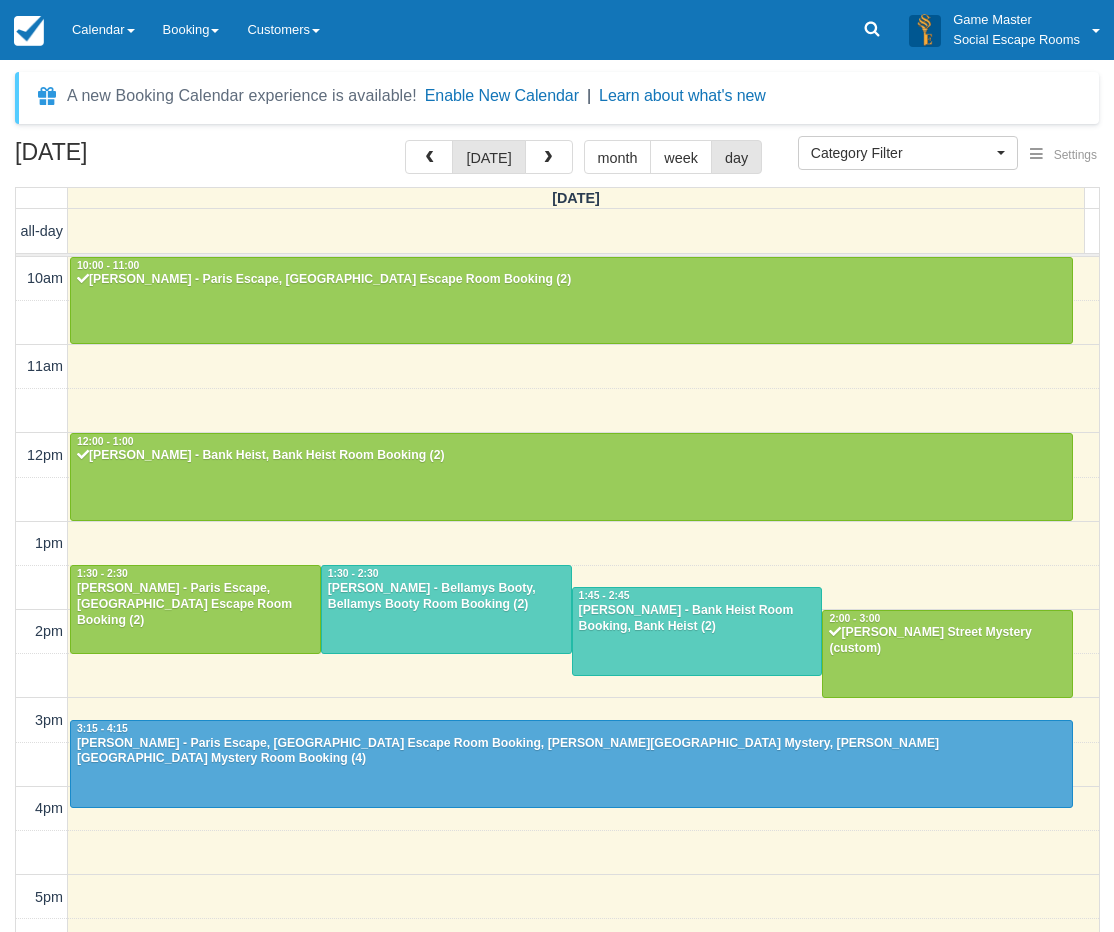 select 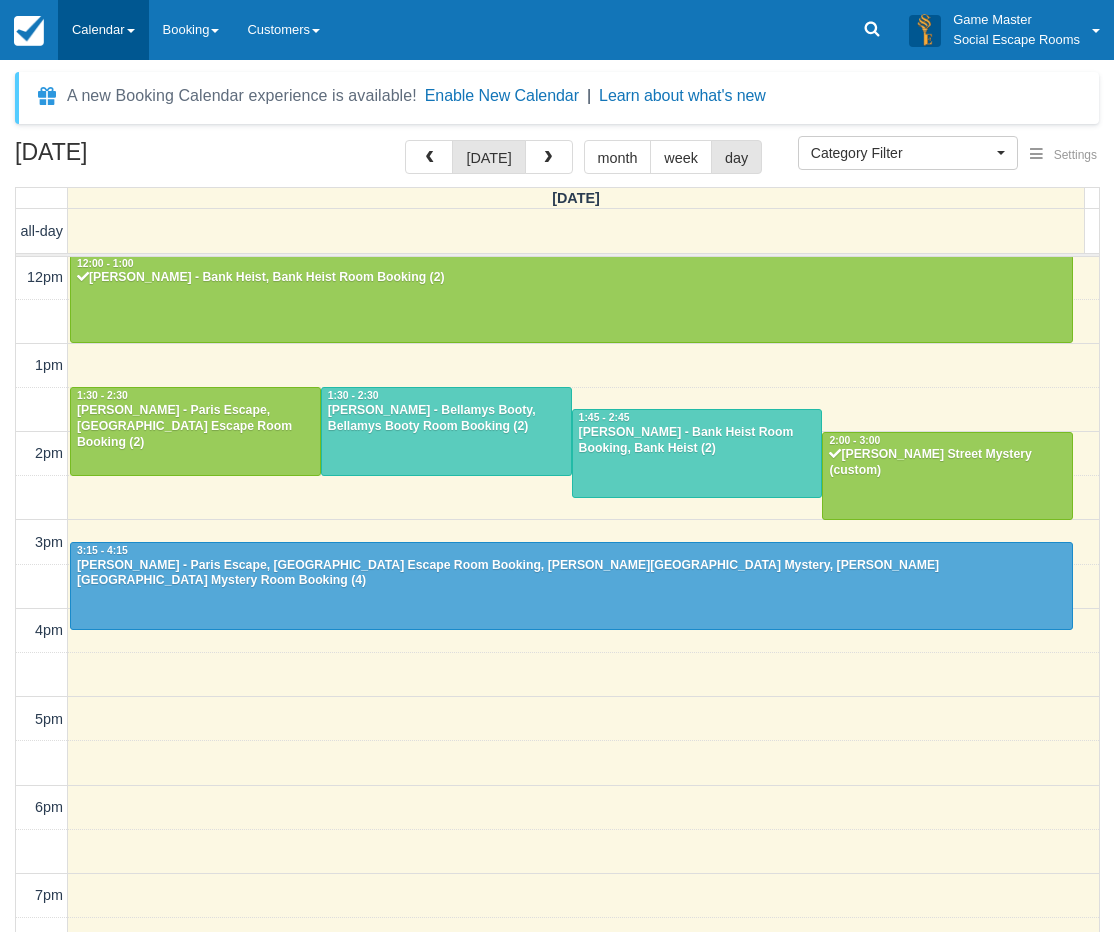 click on "Calendar" at bounding box center [103, 30] 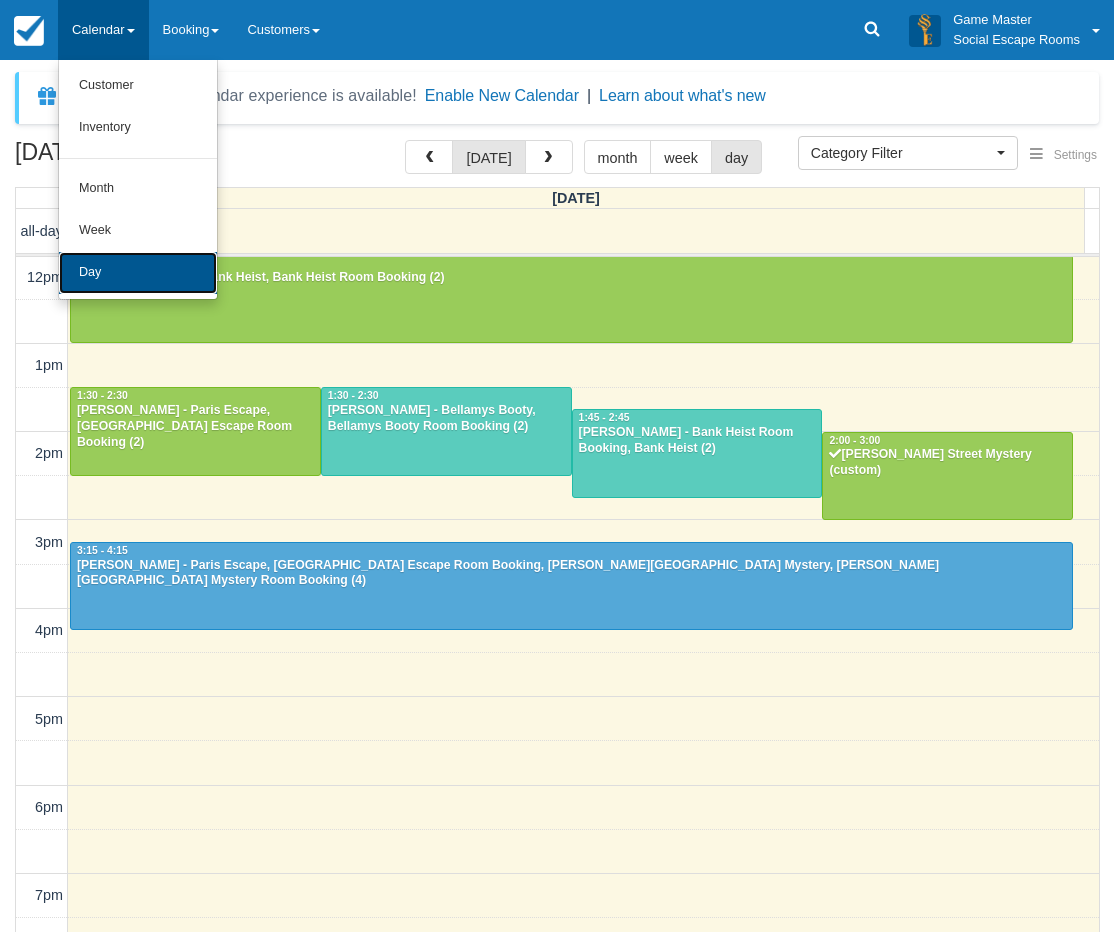 click on "Day" at bounding box center (138, 273) 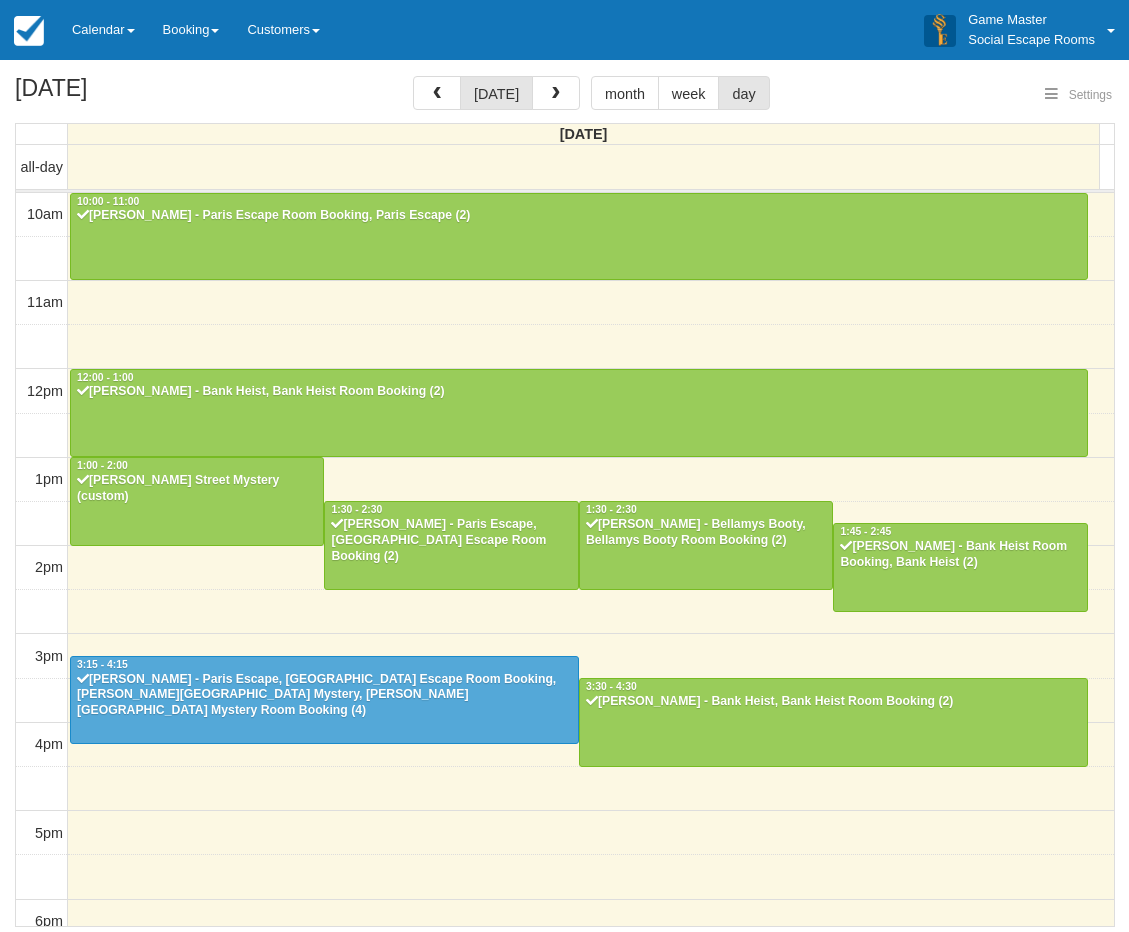 select 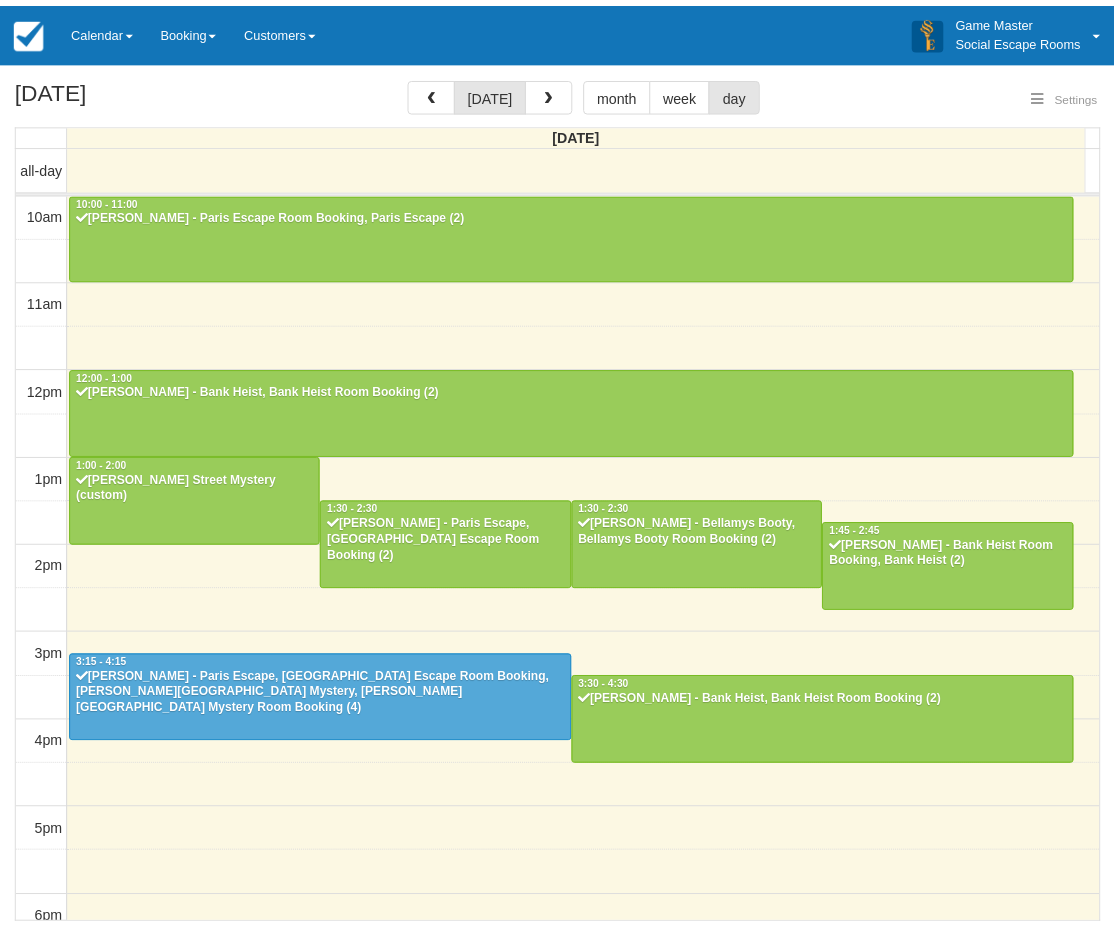 scroll, scrollTop: 371, scrollLeft: 0, axis: vertical 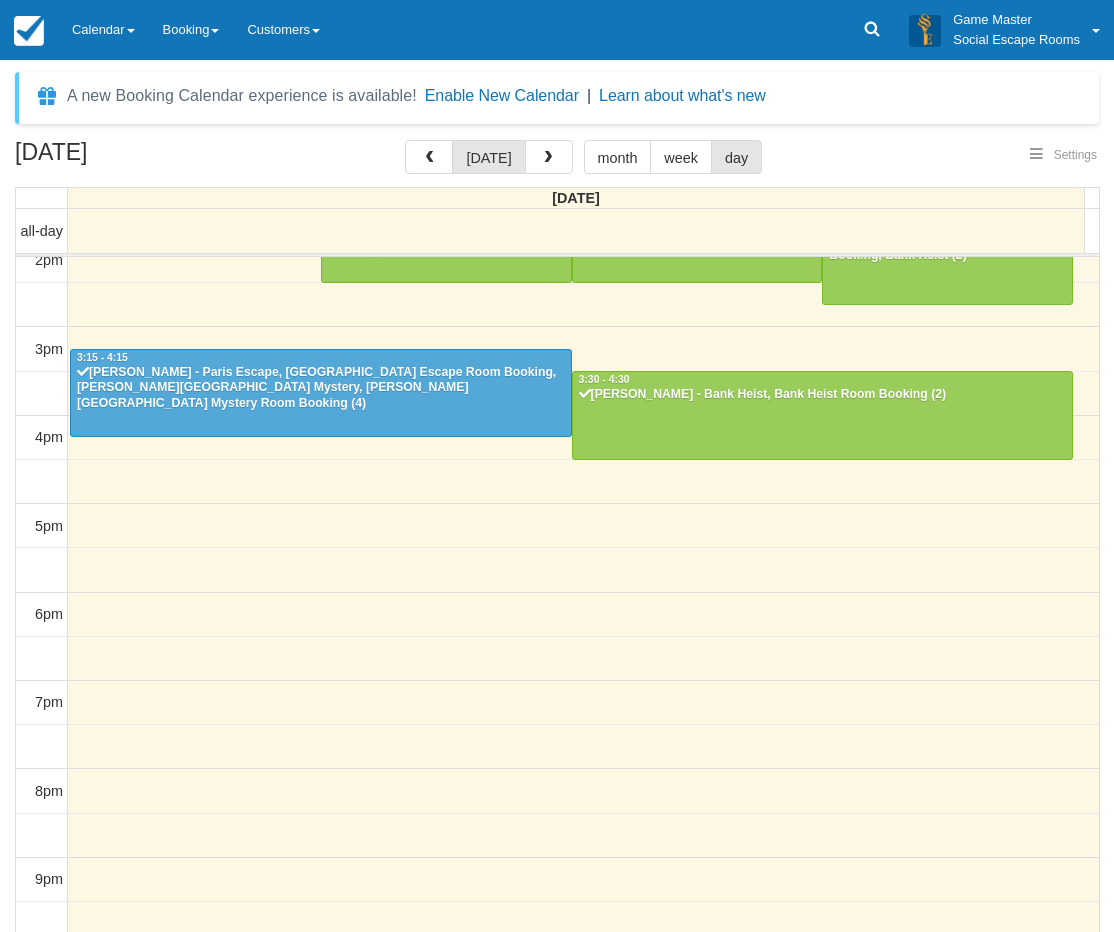 select 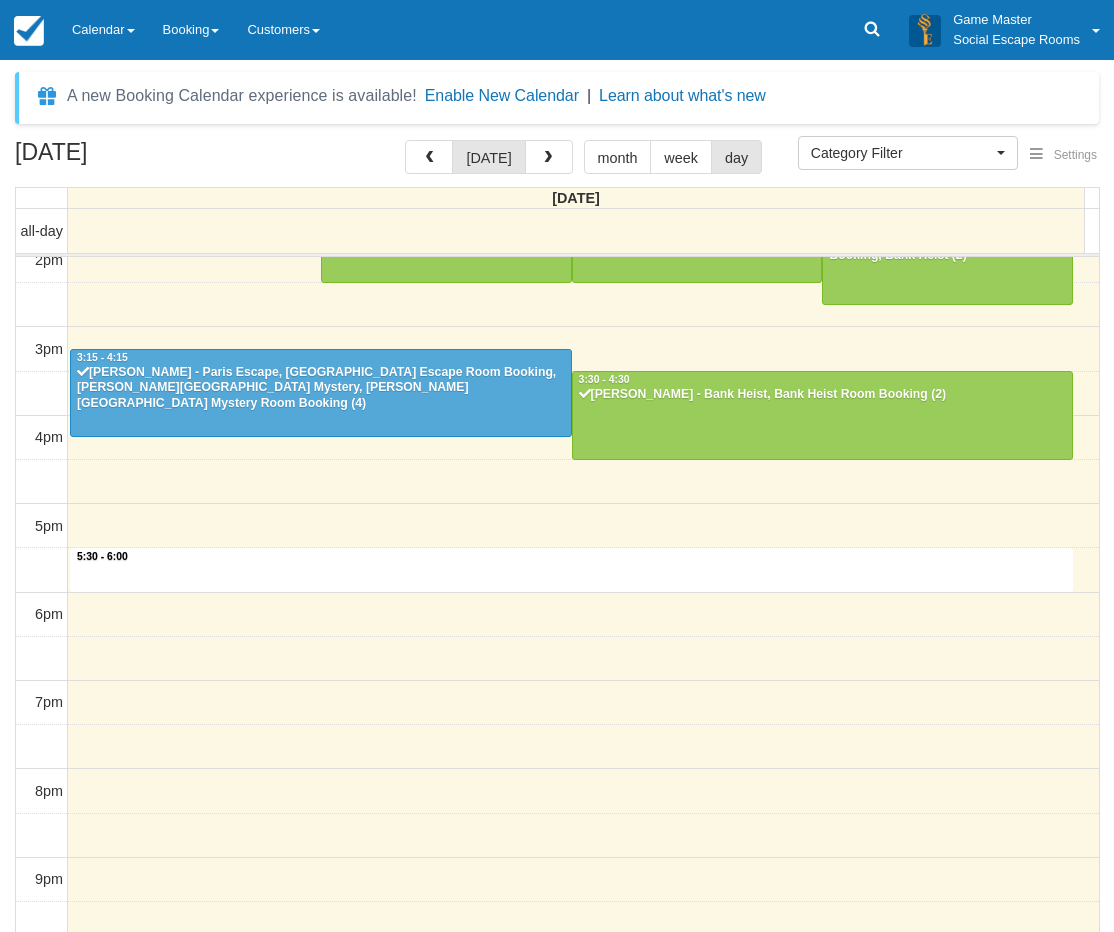 click on "10am 11am 12pm 1pm 2pm 3pm 4pm 5pm 6pm 7pm 8pm 9pm 10pm 5:30 - 6:00 10:00 - 11:00  Belinda Kenny - Paris Escape Room Booking, Paris Escape (2) 12:00 - 1:00  Sophie Meixner - Bank Heist, Bank Heist Room Booking (2) 1:00 - 2:00  Leigh - Baker Street Mystery (custom) 1:30 - 2:30  Mark Bertacco - Paris Escape, Paris Escape Room Booking (2) 1:30 - 2:30  Tina Gallico - Bellamys Booty, Bellamys Booty Room Booking (2) 1:45 - 2:45  Tina Gallico - Bank Heist Room Booking, Bank Heist (2) 3:15 - 4:15  Jessica Sutherland - Paris Escape, Paris Escape Room Booking, Baker Street Mystery, Baker Street Mystery Room Booking (4) 3:30 - 4:30  Jonathan Nigro - Bank Heist, Bank Heist Room Booking (2)" at bounding box center [557, 438] 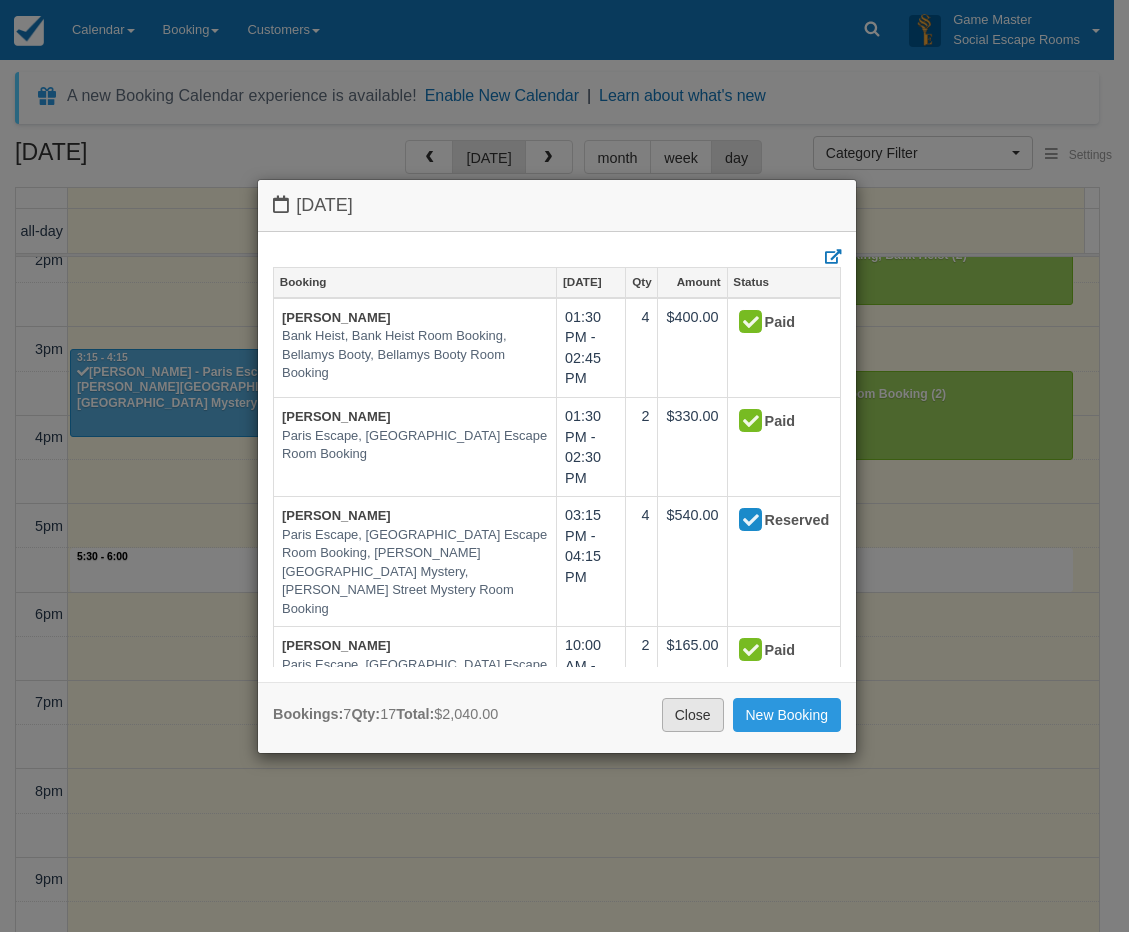 click on "Close" at bounding box center [693, 715] 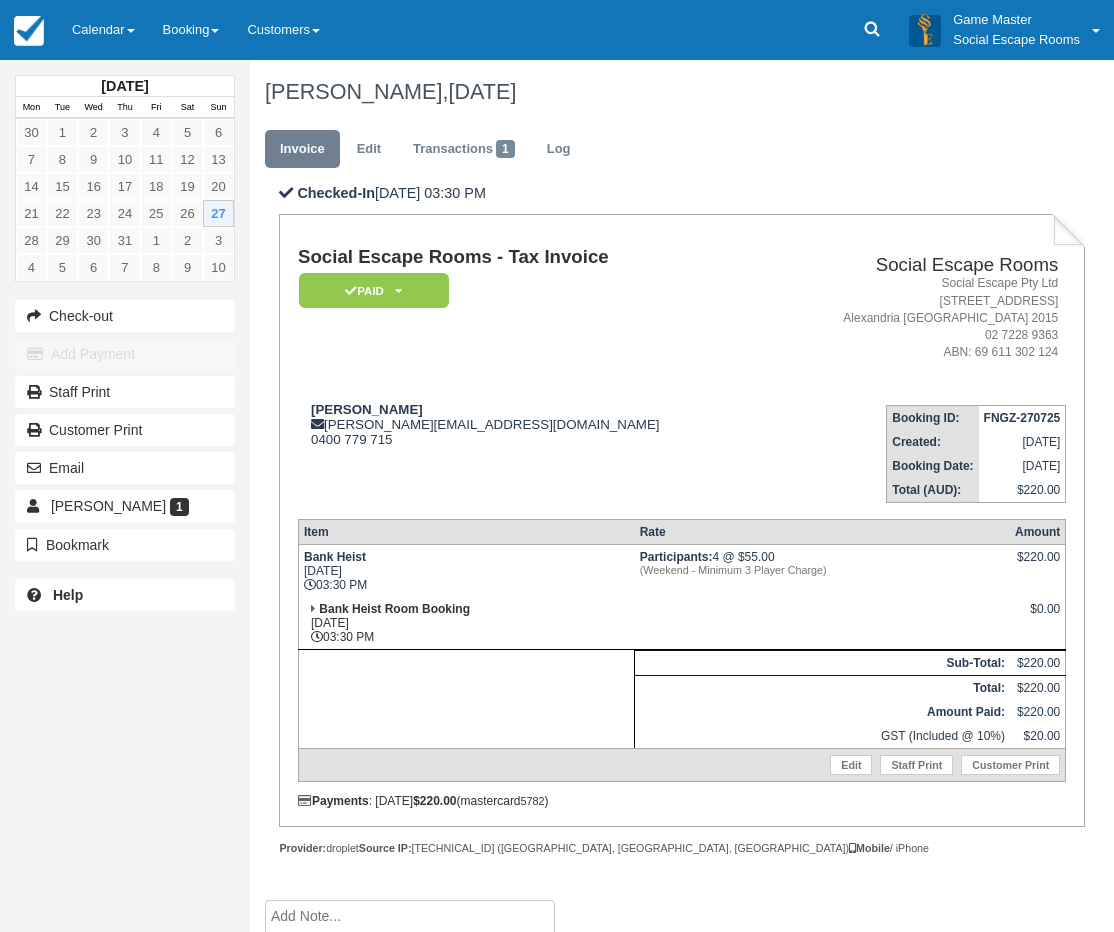 scroll, scrollTop: 0, scrollLeft: 0, axis: both 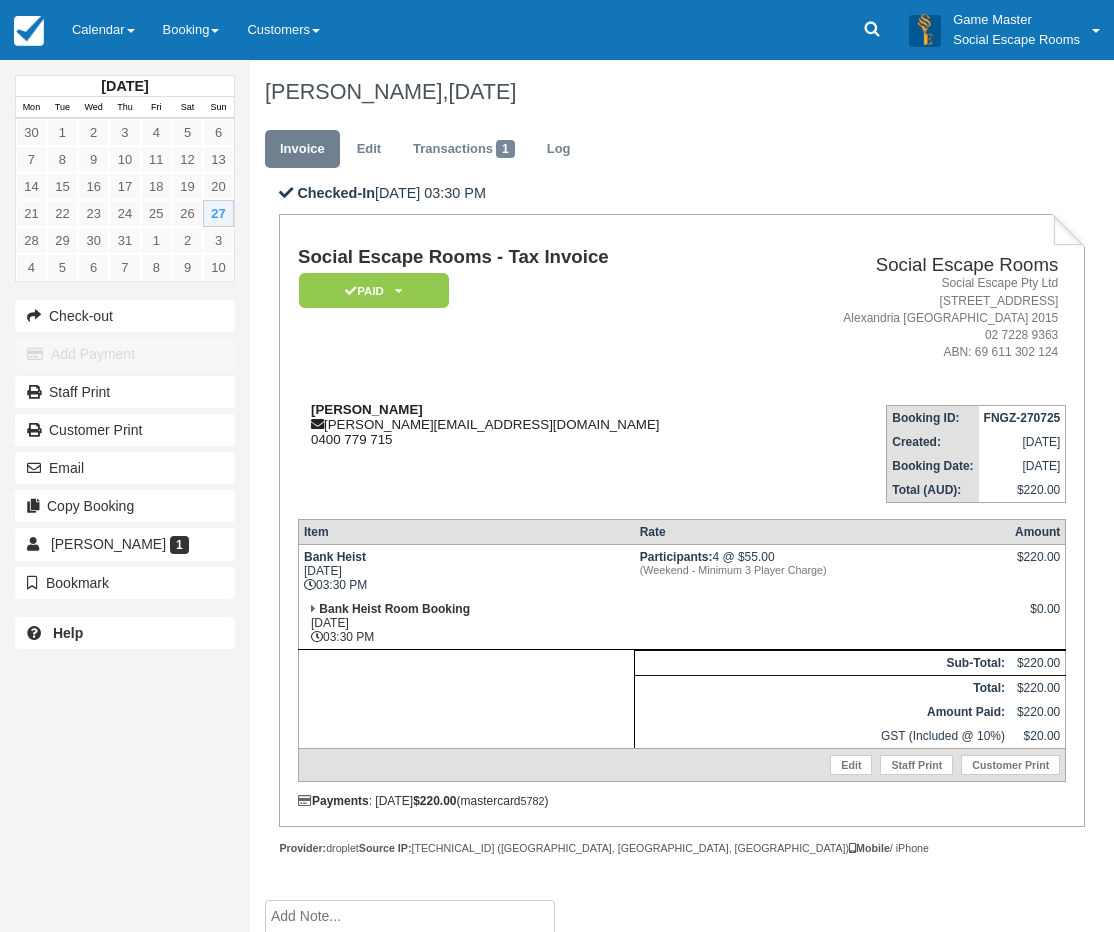 click on "[PERSON_NAME]" at bounding box center (367, 409) 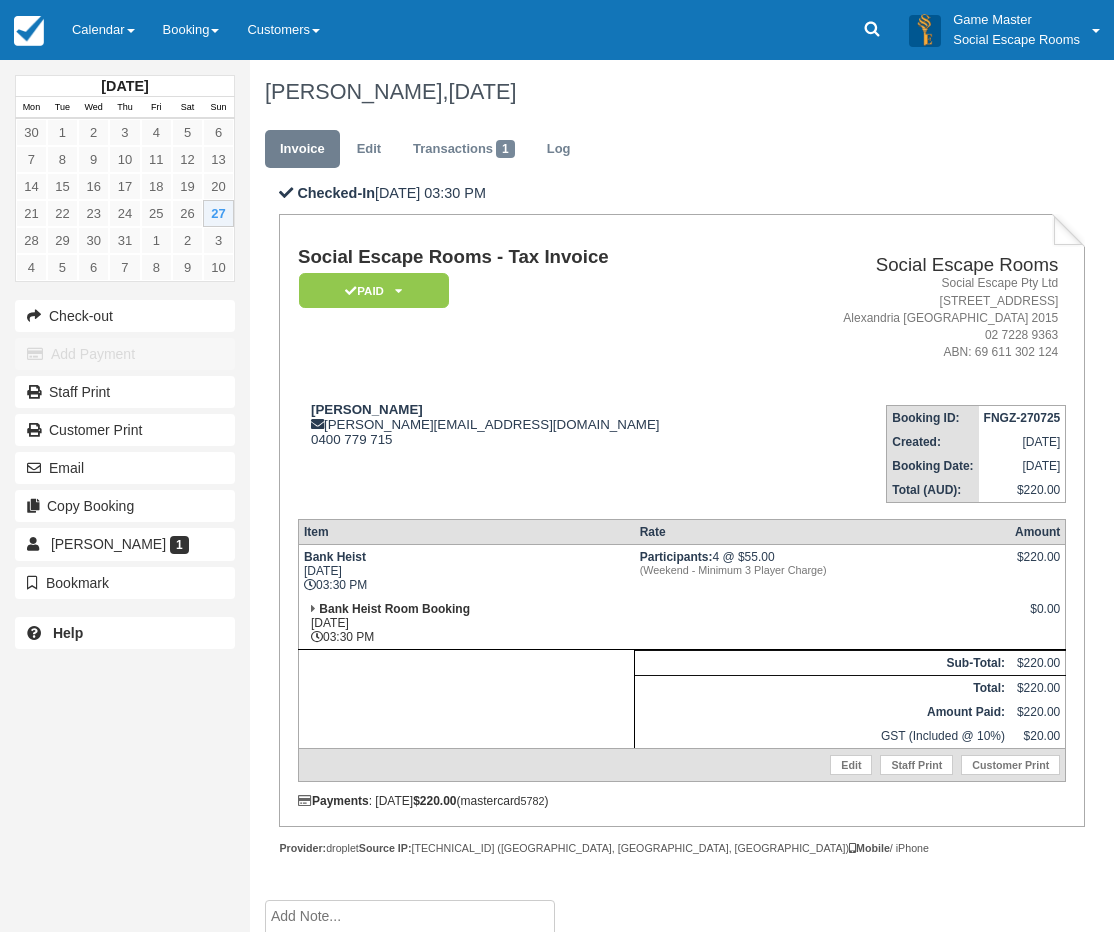 click on "July 2025 Mon Tue Wed Thu Fri Sat Sun
30
1
2
3
4
5
6
7
8
9
10
11
12
13
14
15
16
17
18
19
20
21
22
23
24
25
26
27
28
29
30
31
1
2
3" at bounding box center [125, 466] 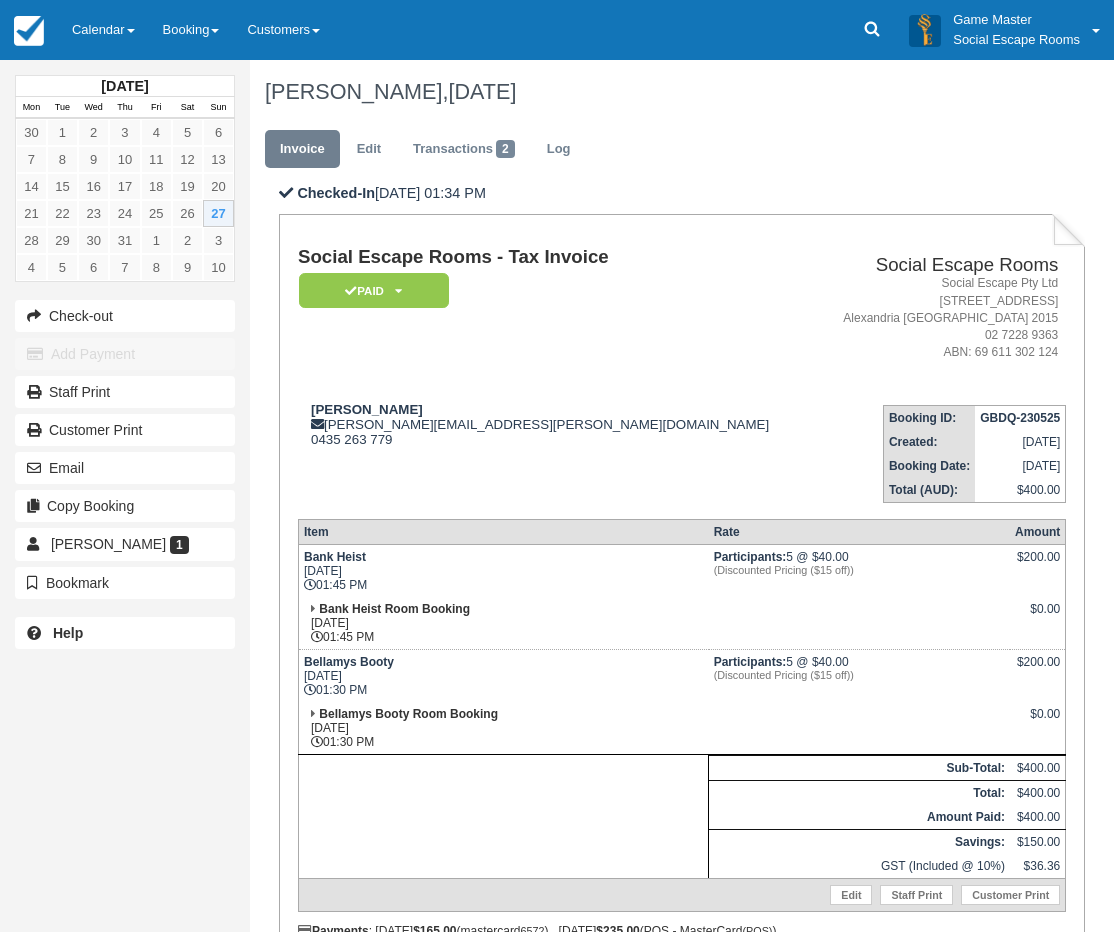 scroll, scrollTop: 0, scrollLeft: 0, axis: both 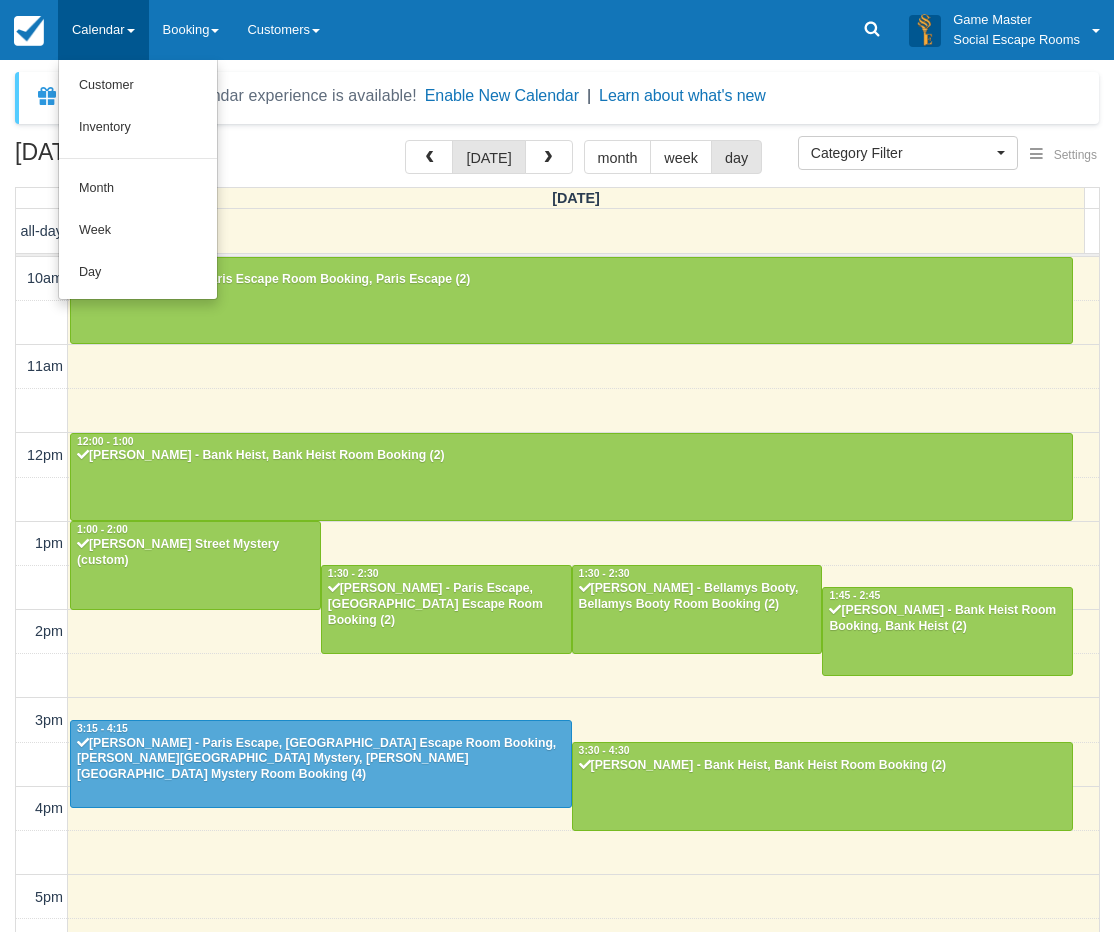select 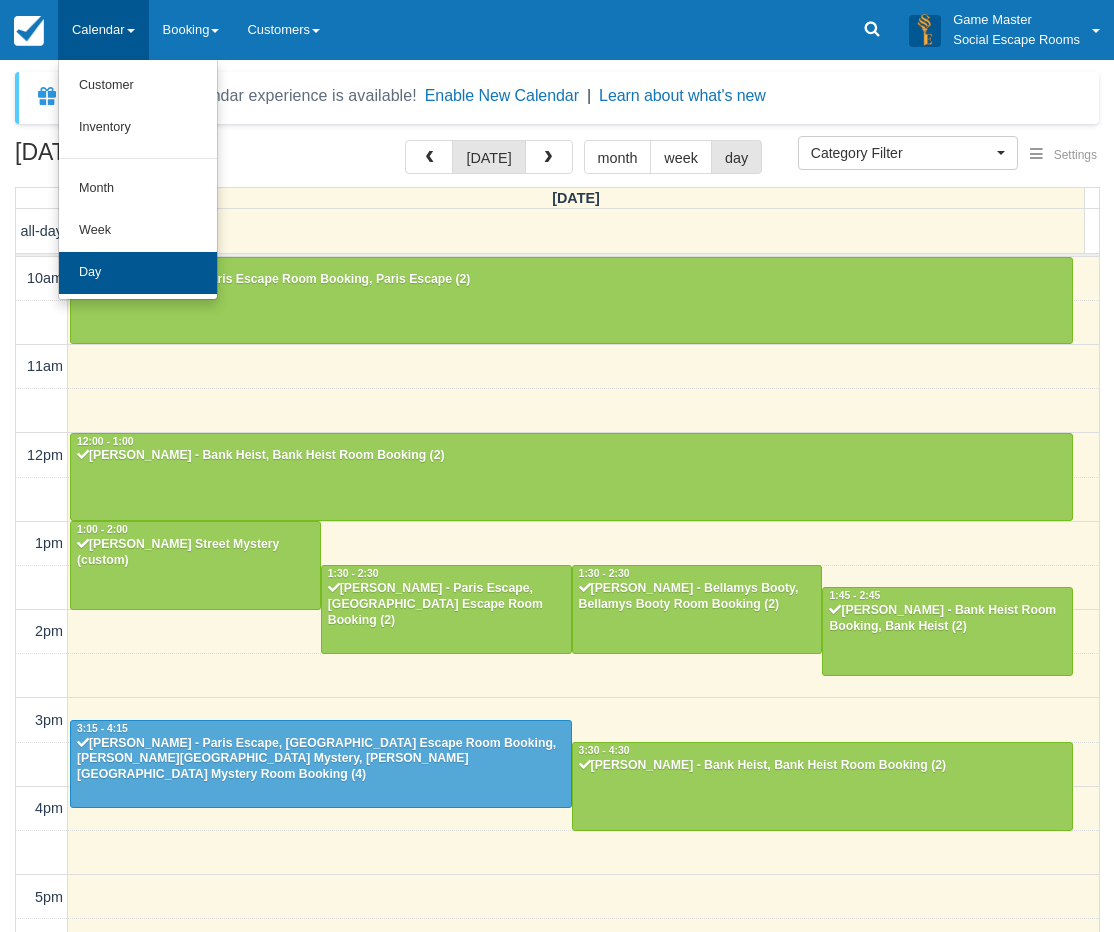 scroll, scrollTop: 0, scrollLeft: 0, axis: both 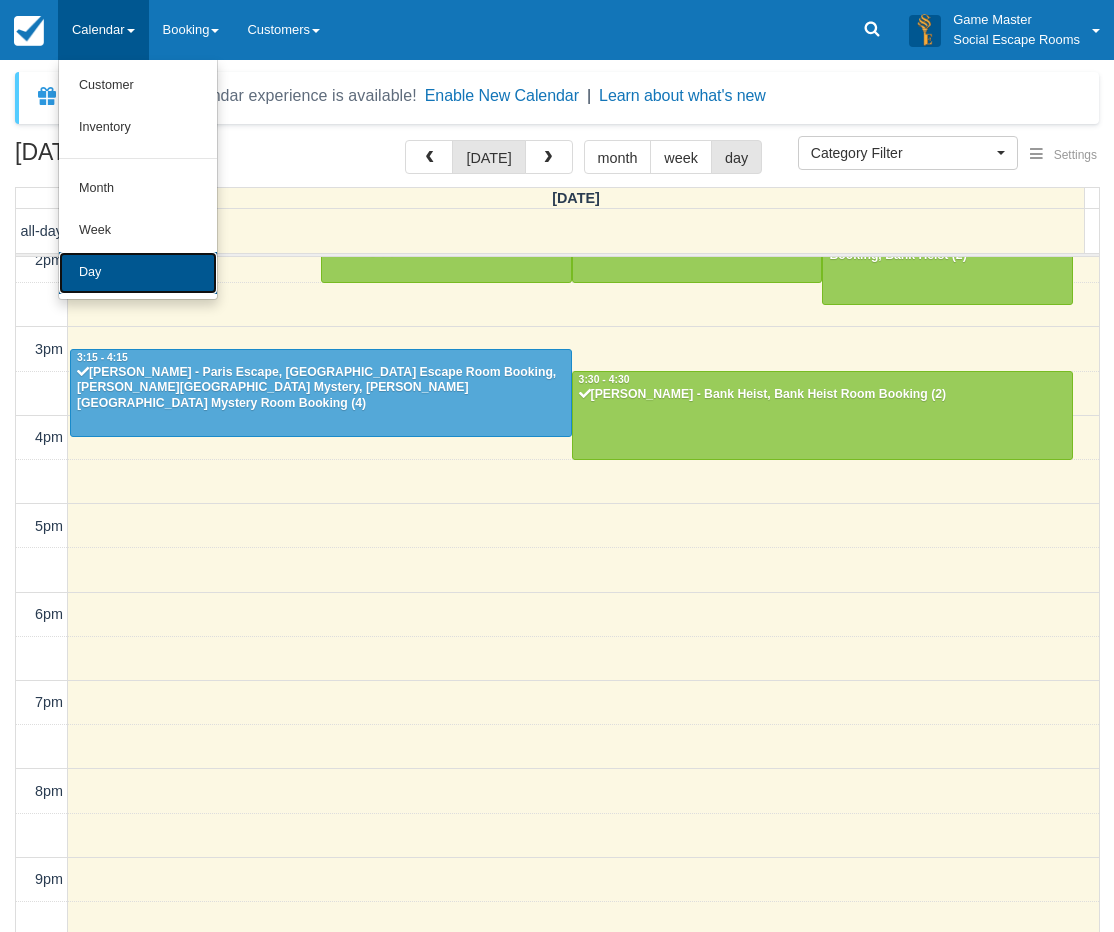 click on "Day" at bounding box center (138, 273) 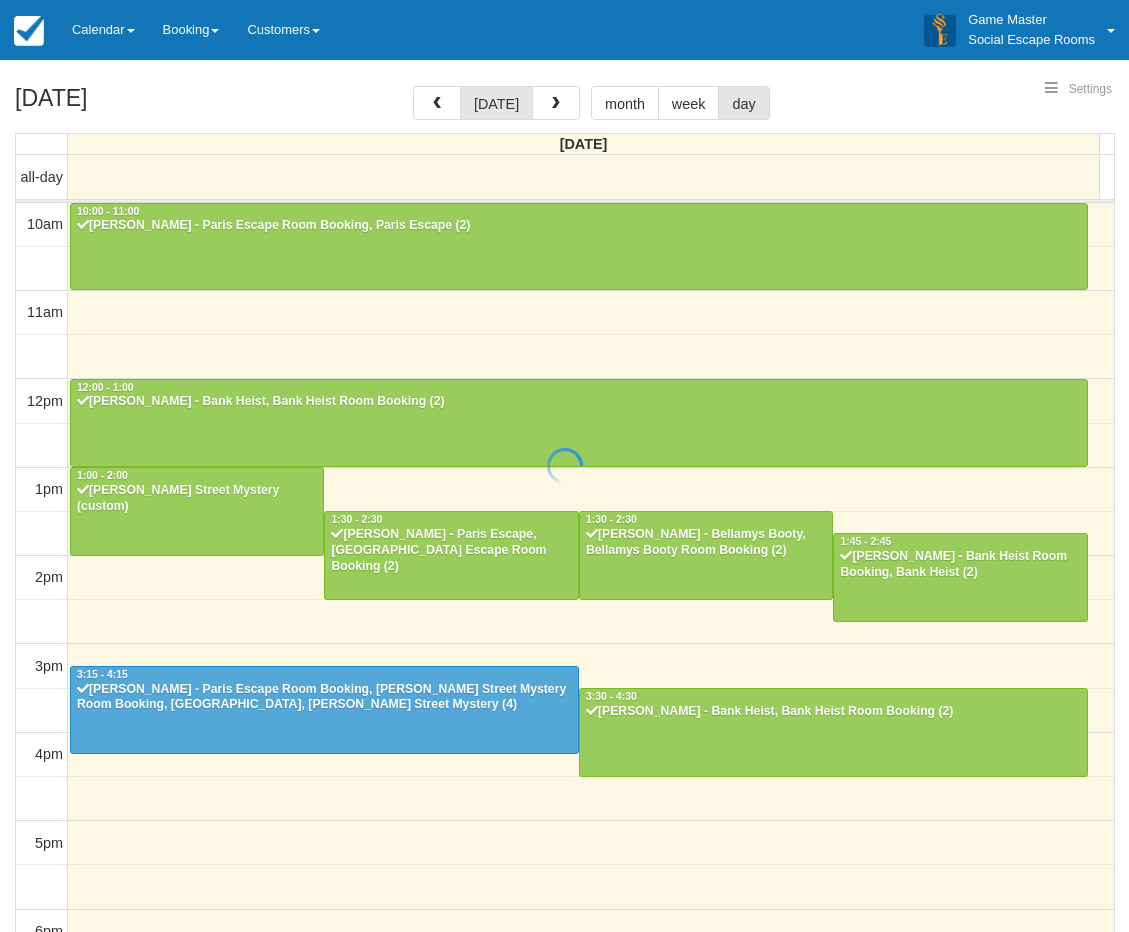 select 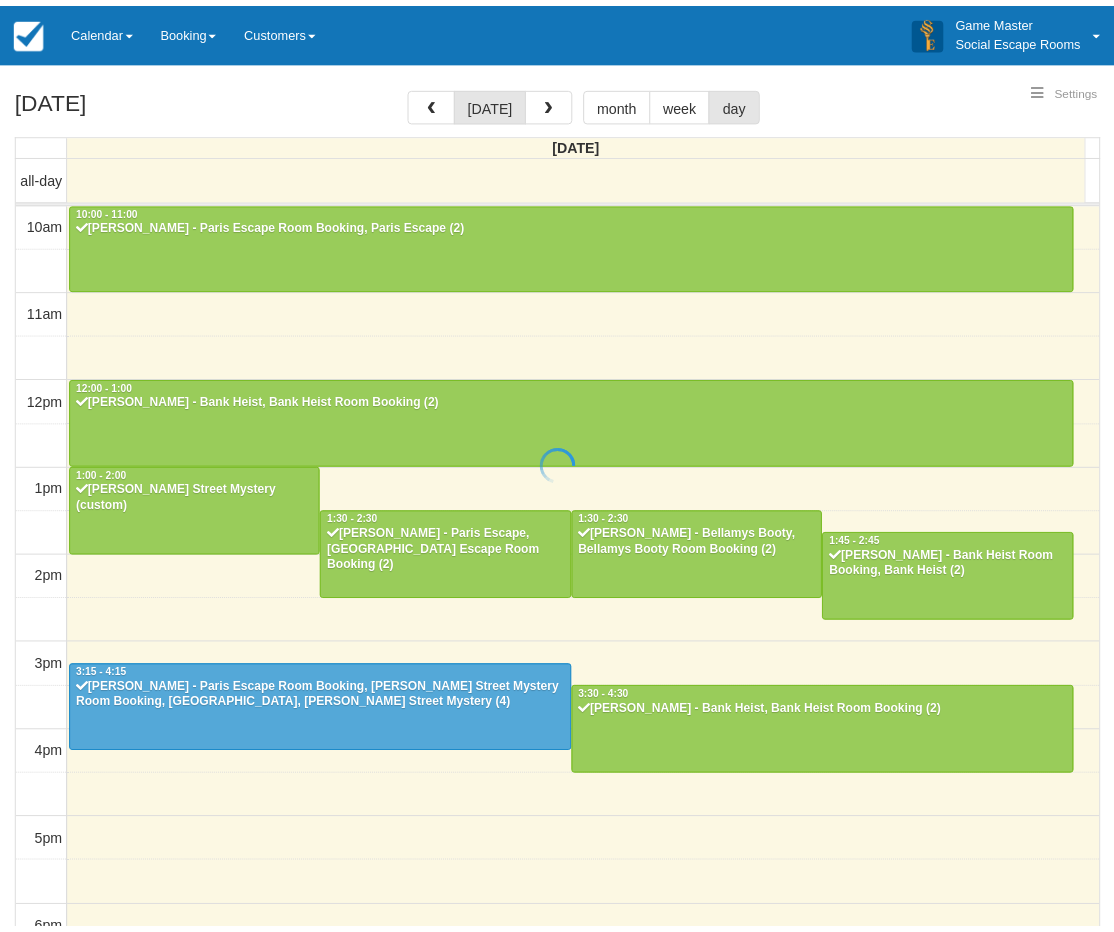 scroll, scrollTop: 0, scrollLeft: 0, axis: both 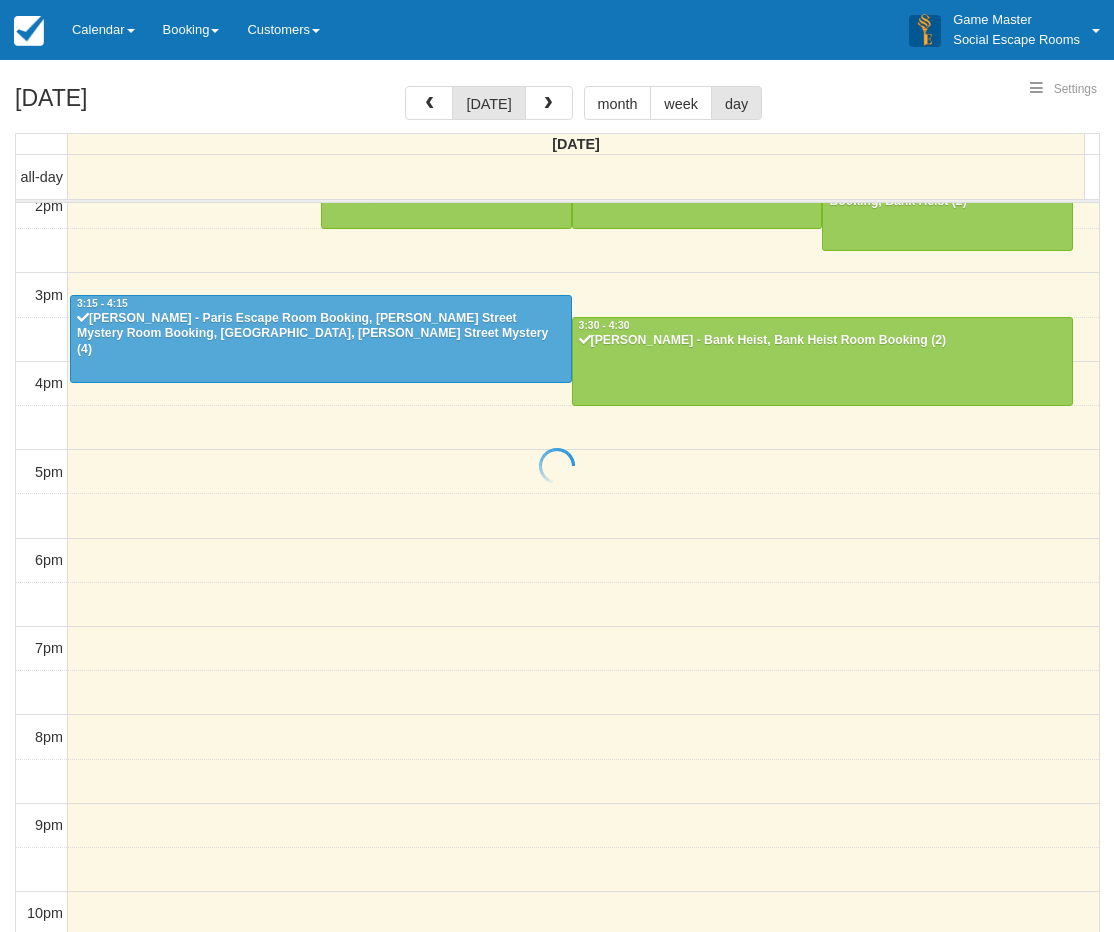 select 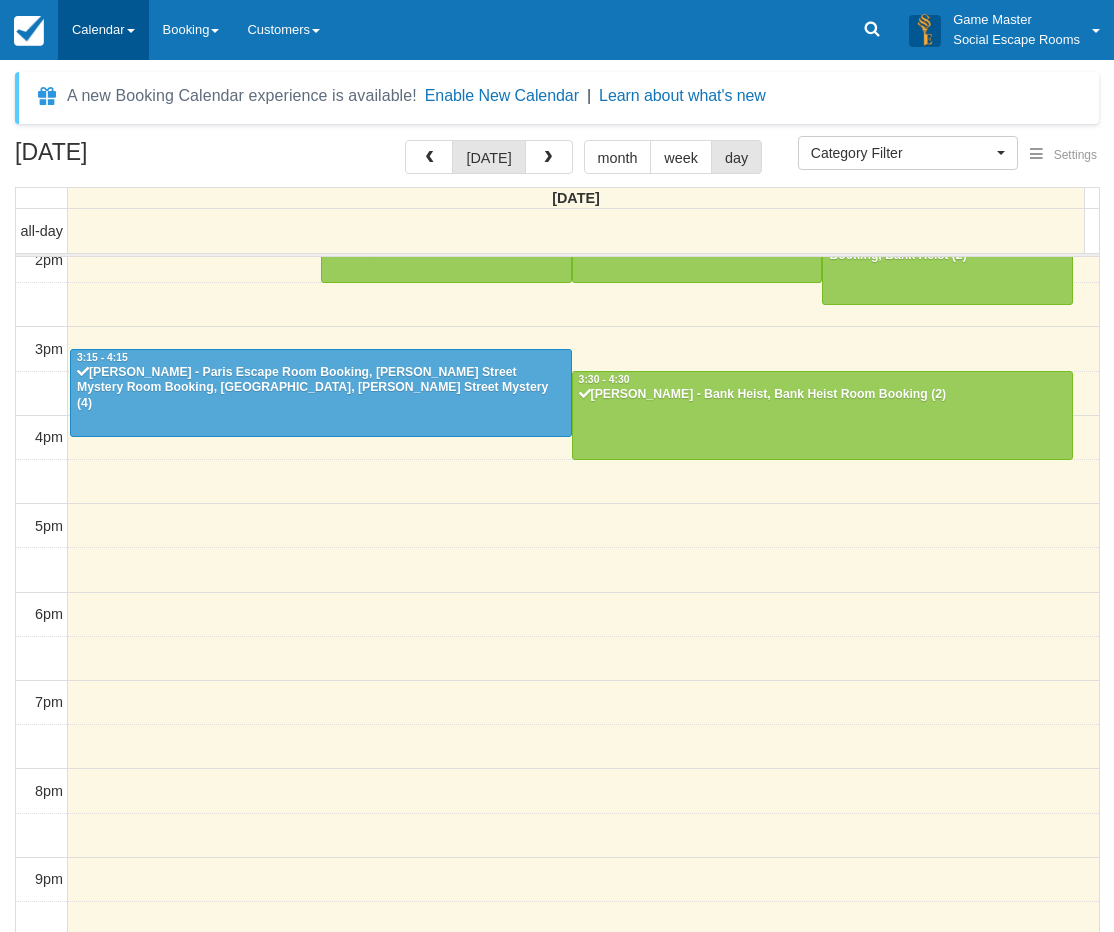 click on "Calendar" at bounding box center (103, 30) 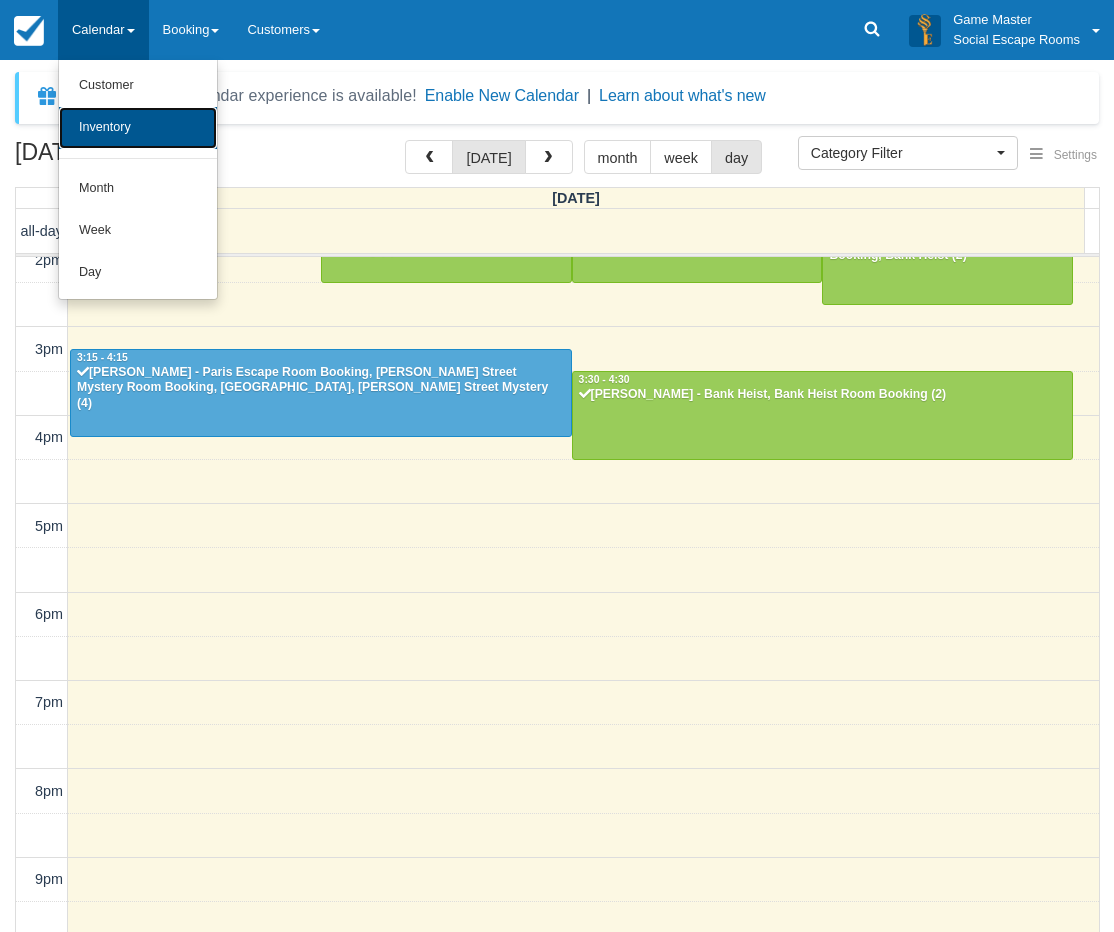 click on "Inventory" at bounding box center [138, 128] 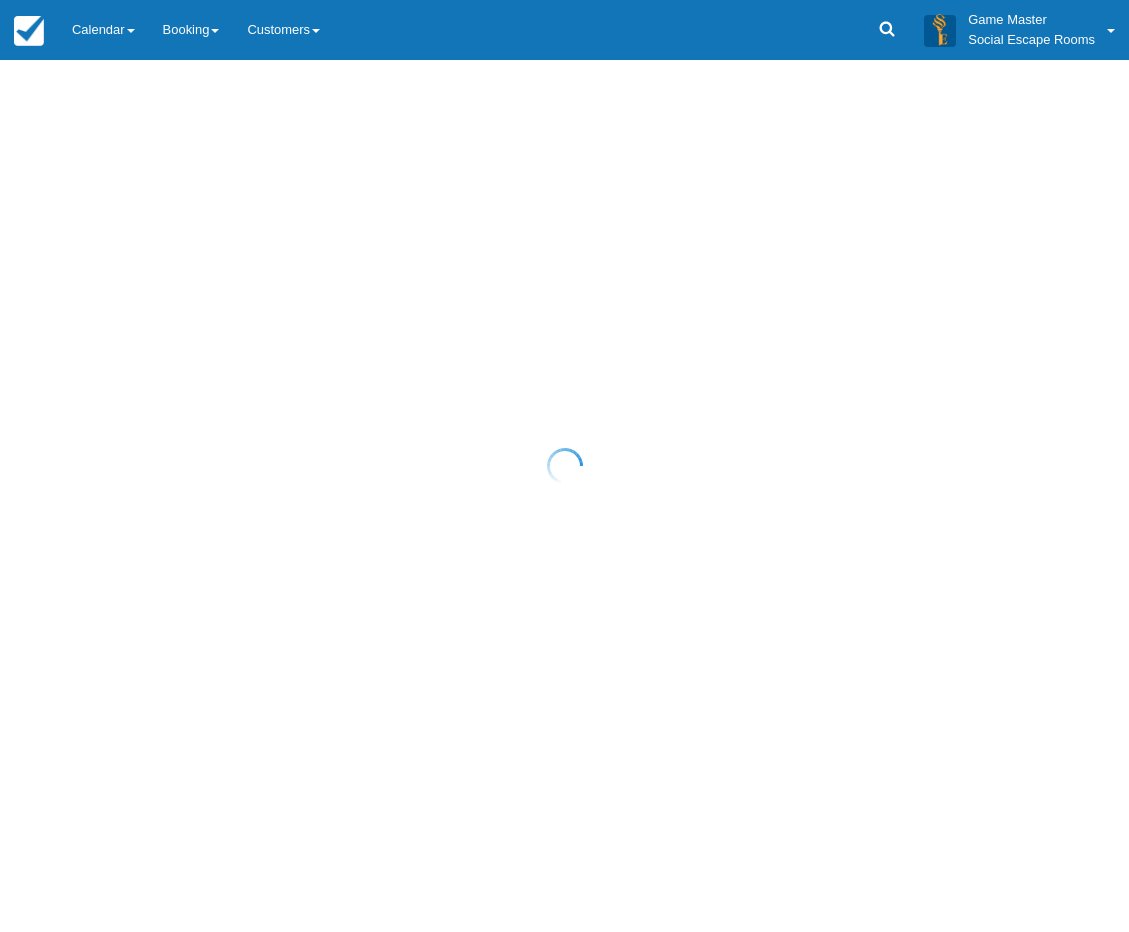 scroll, scrollTop: 0, scrollLeft: 0, axis: both 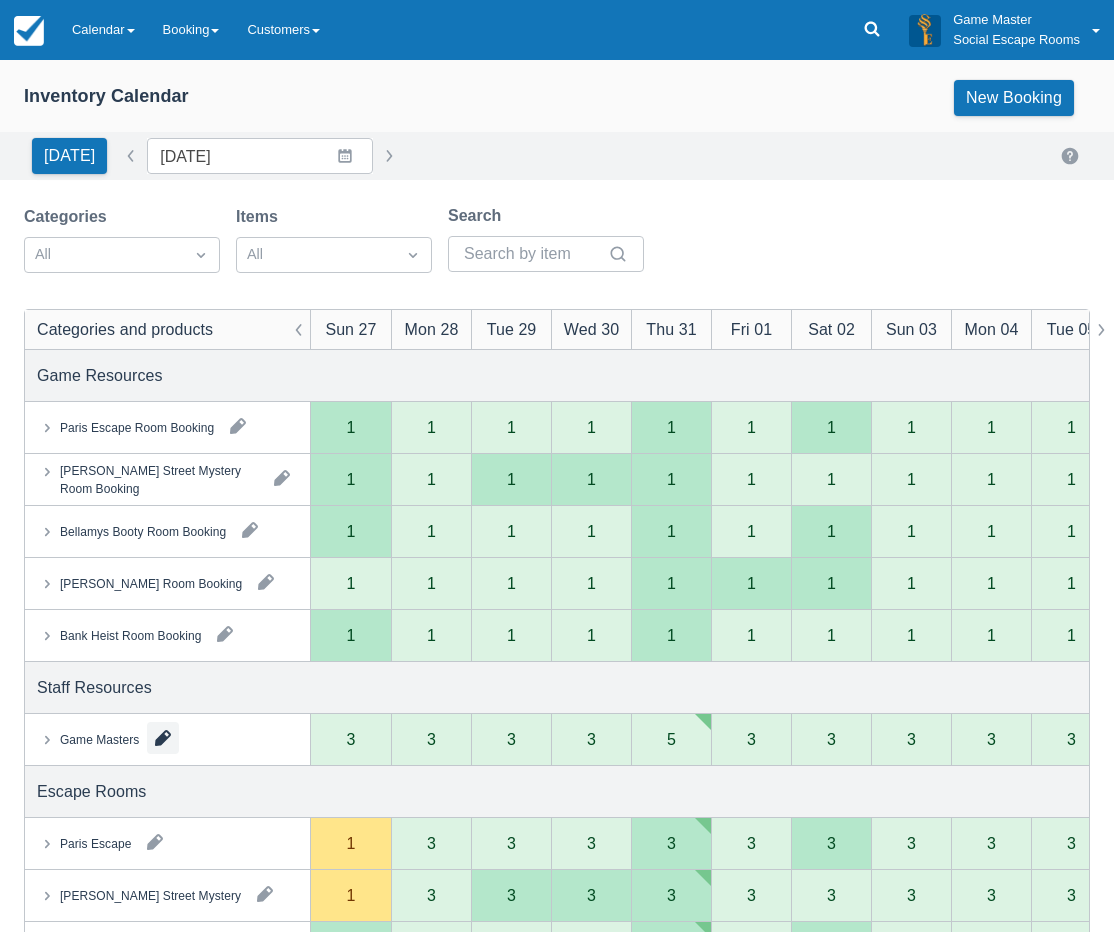 click at bounding box center [163, 738] 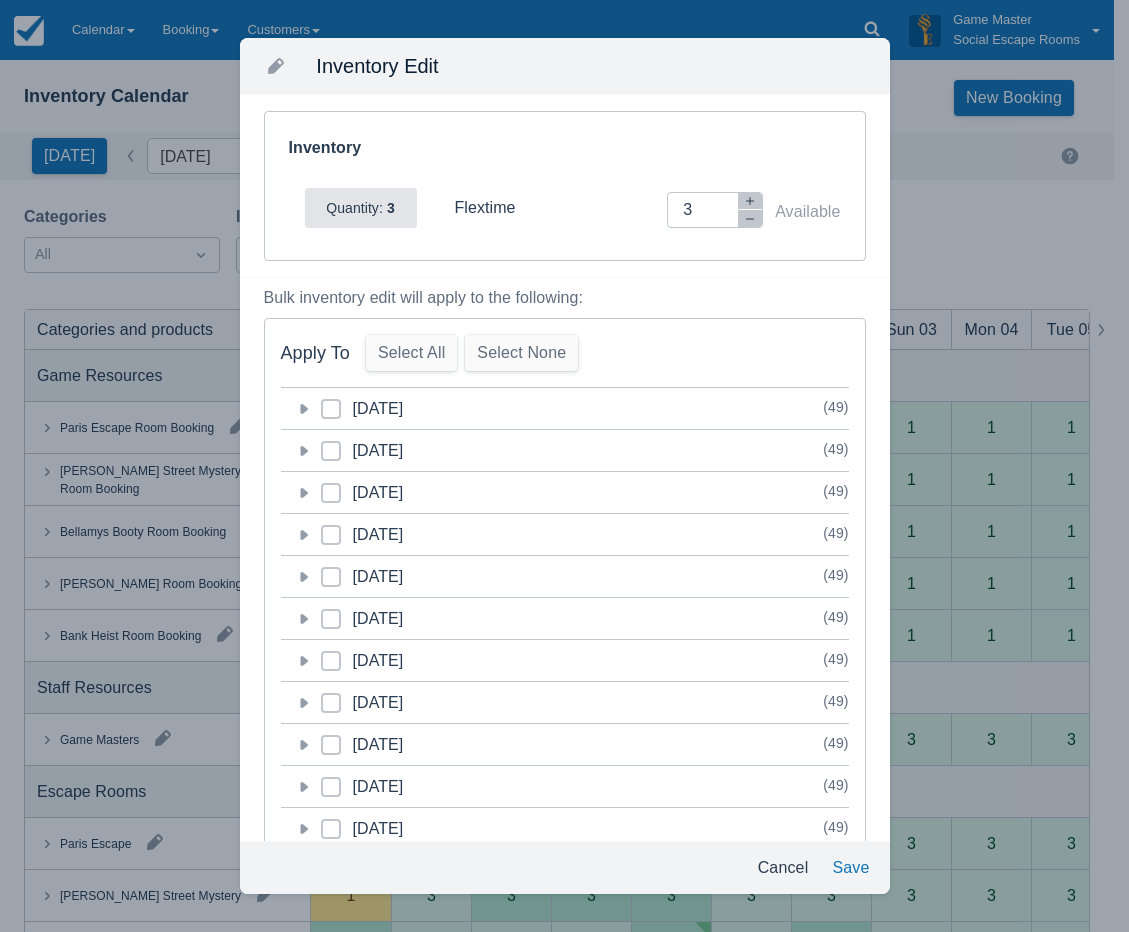 click 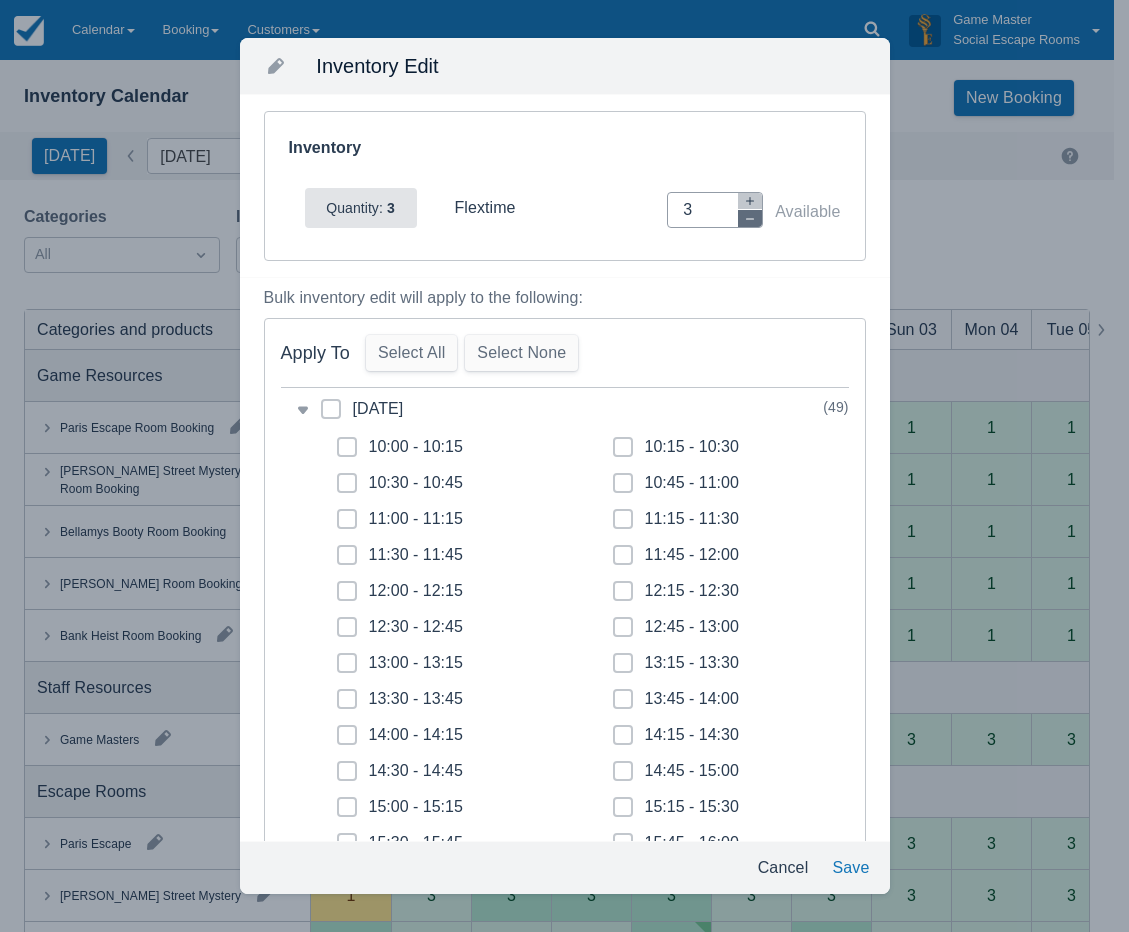 click at bounding box center (750, 218) 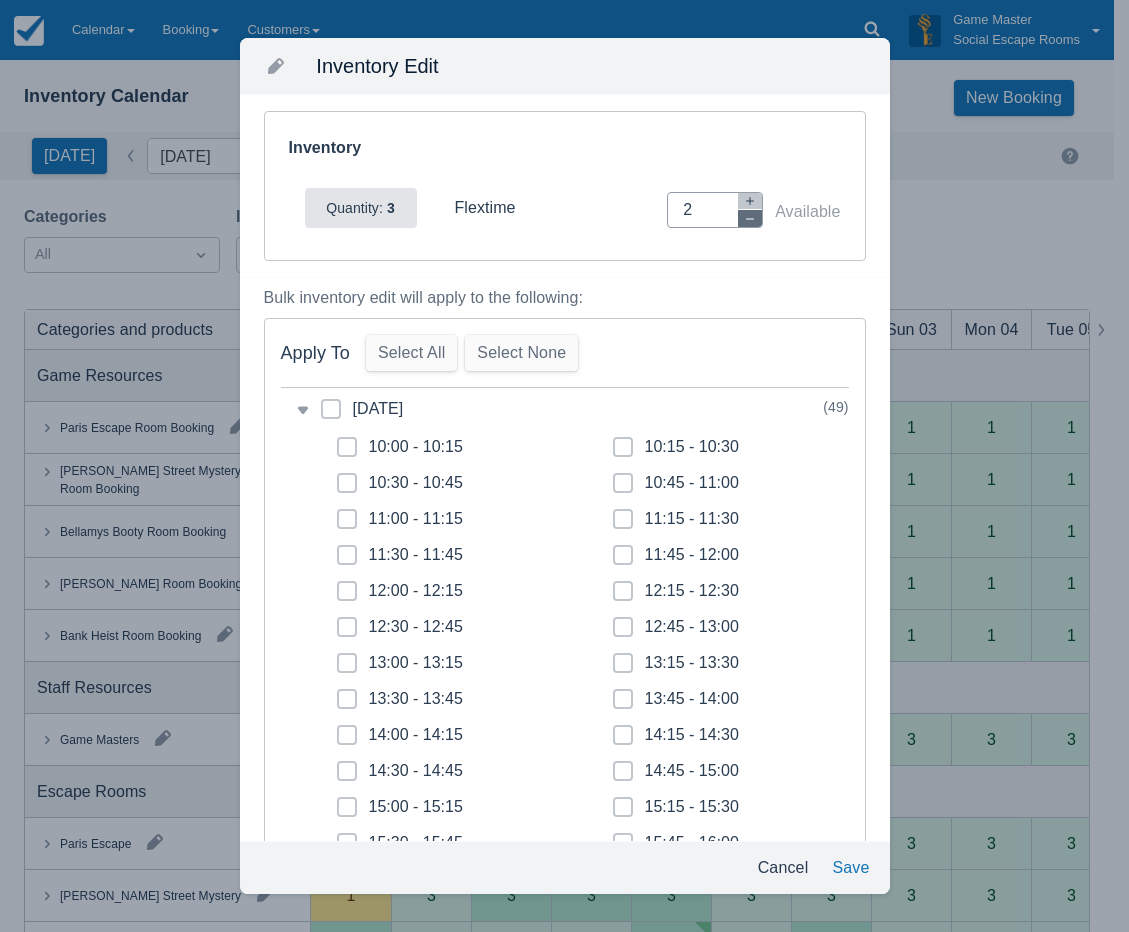 click at bounding box center [750, 218] 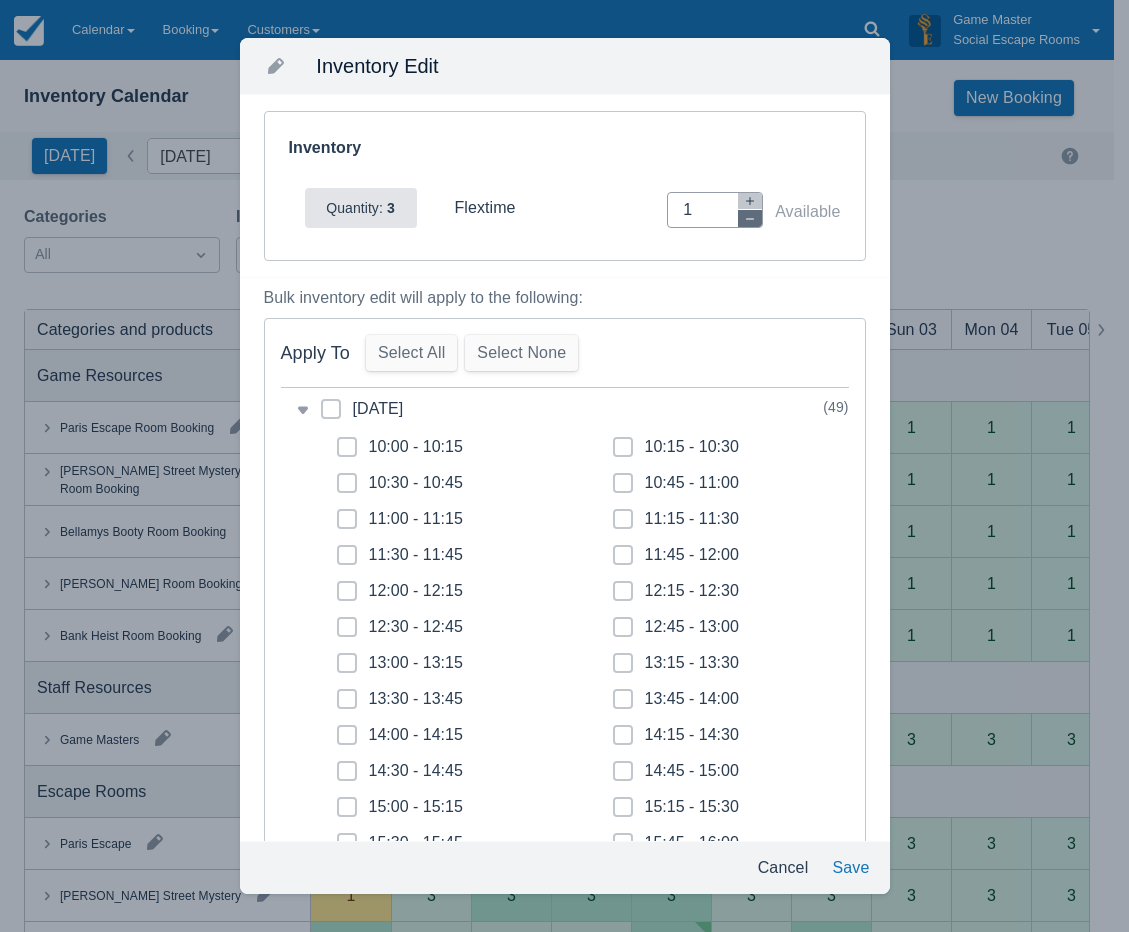 click at bounding box center (750, 218) 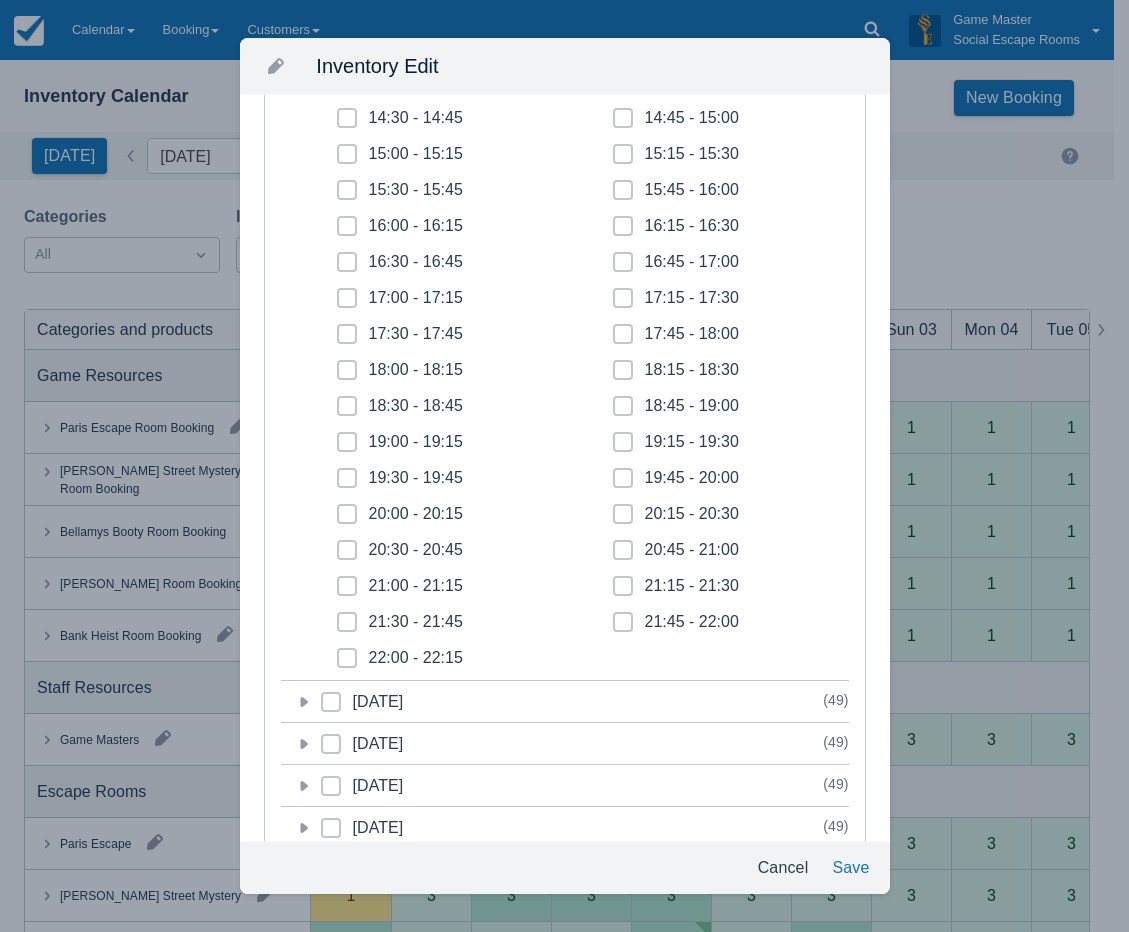scroll, scrollTop: 700, scrollLeft: 0, axis: vertical 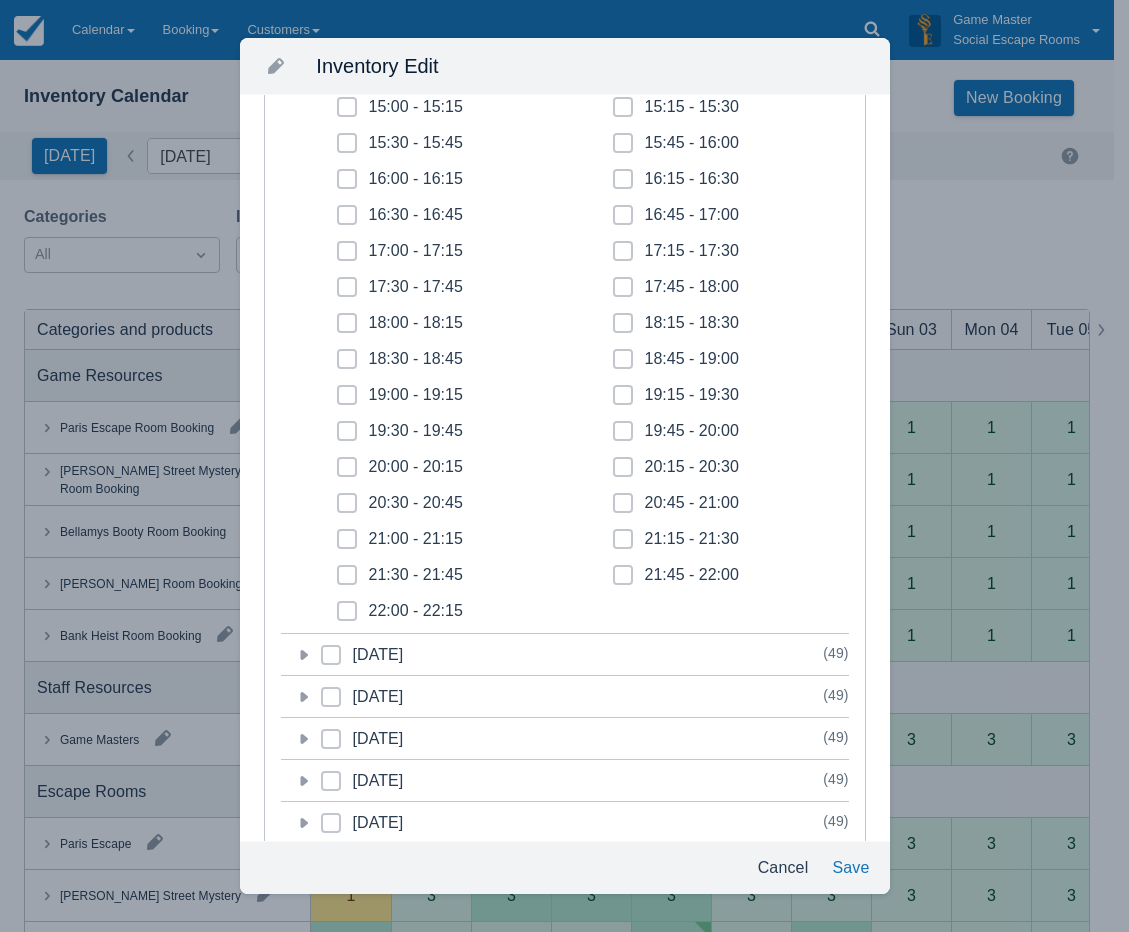 click 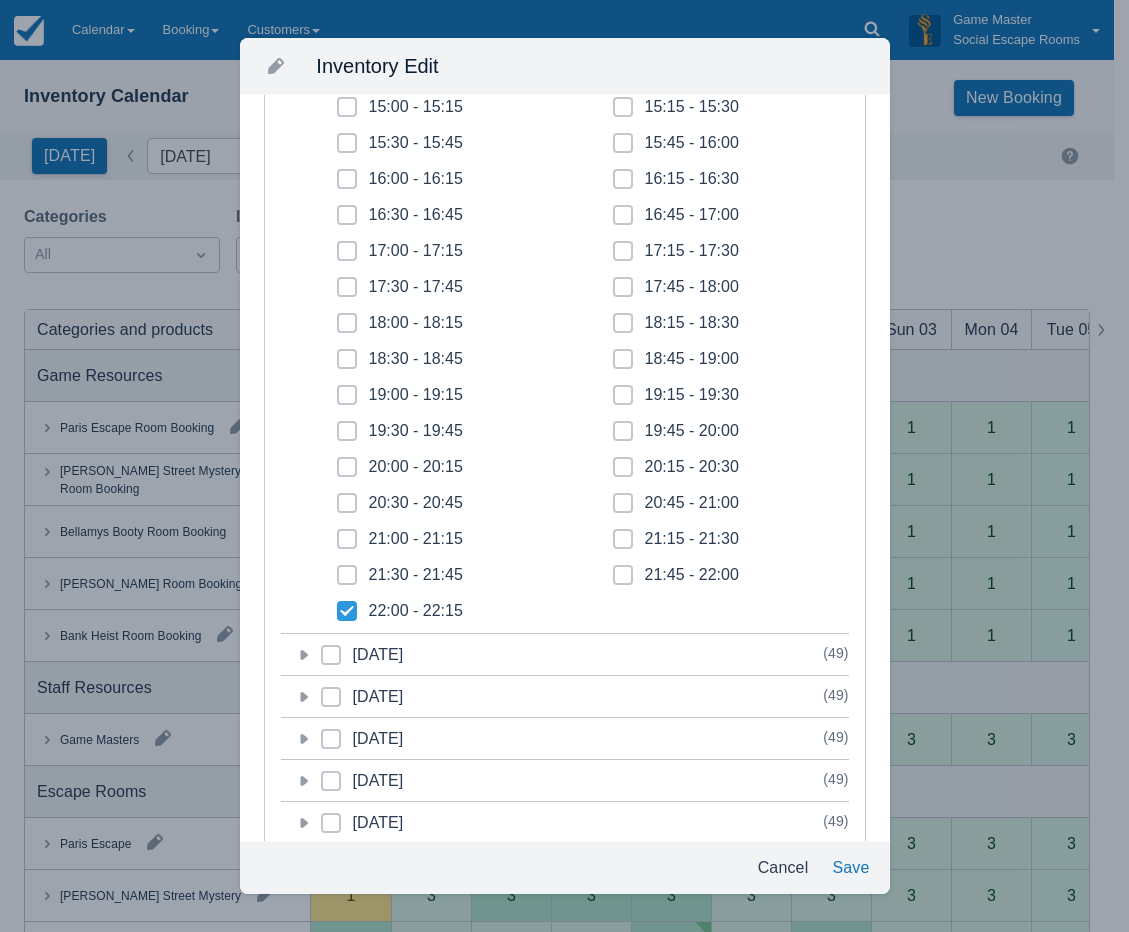 checkbox on "true" 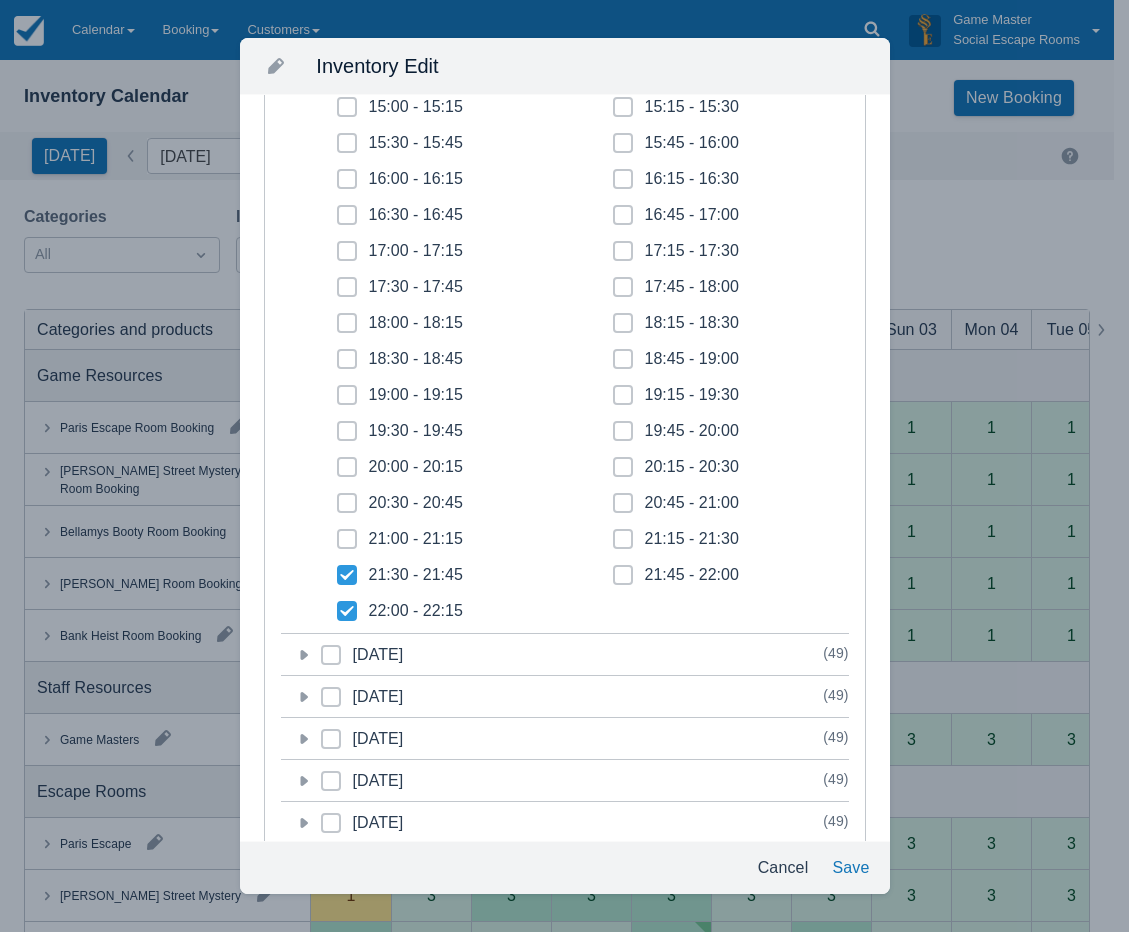 checkbox on "true" 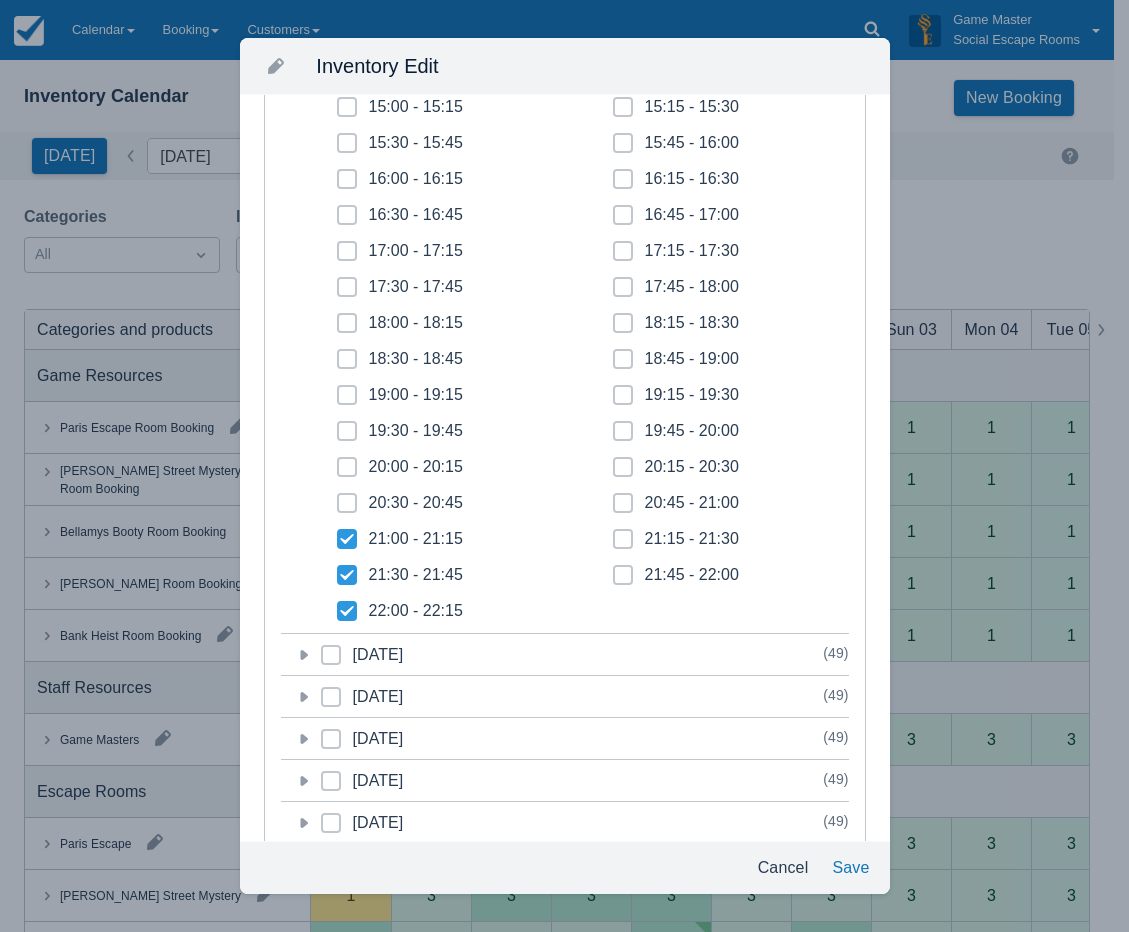 checkbox on "true" 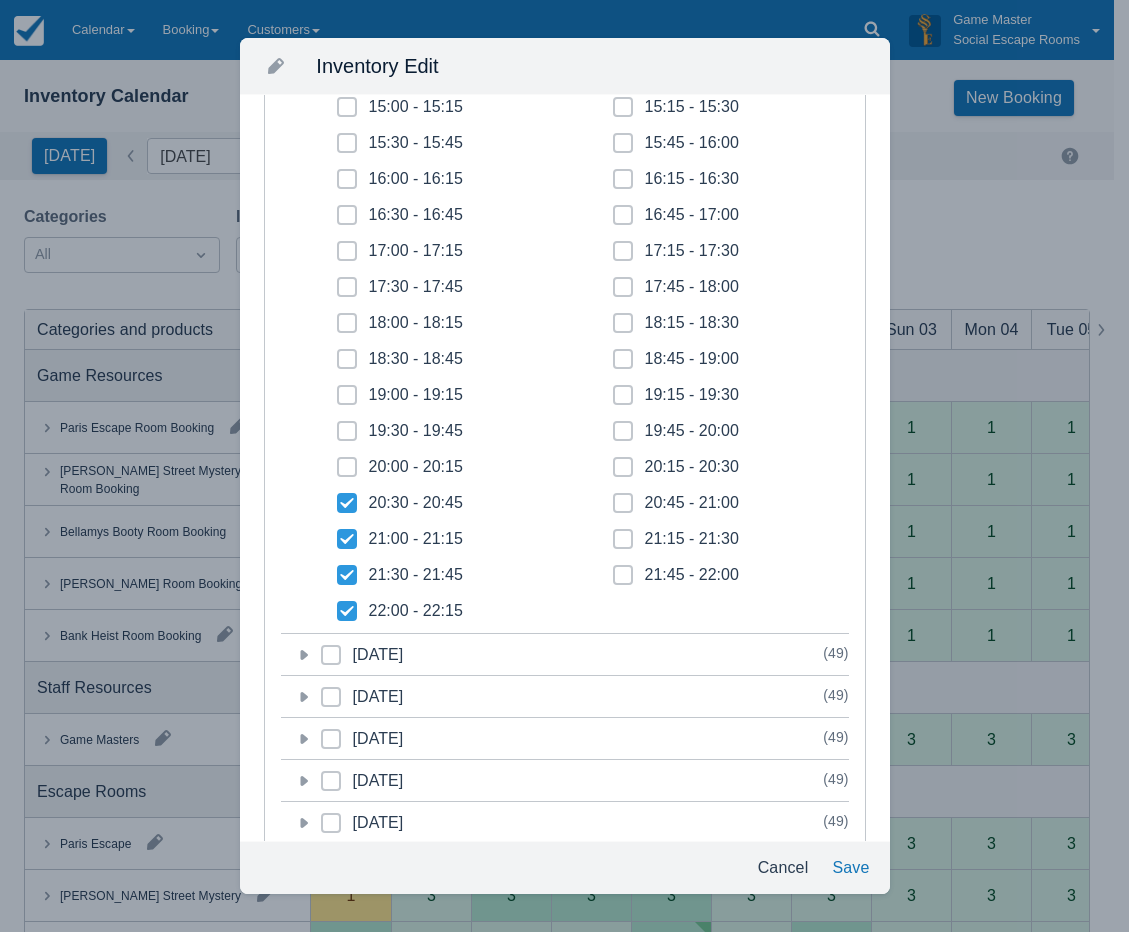 checkbox on "true" 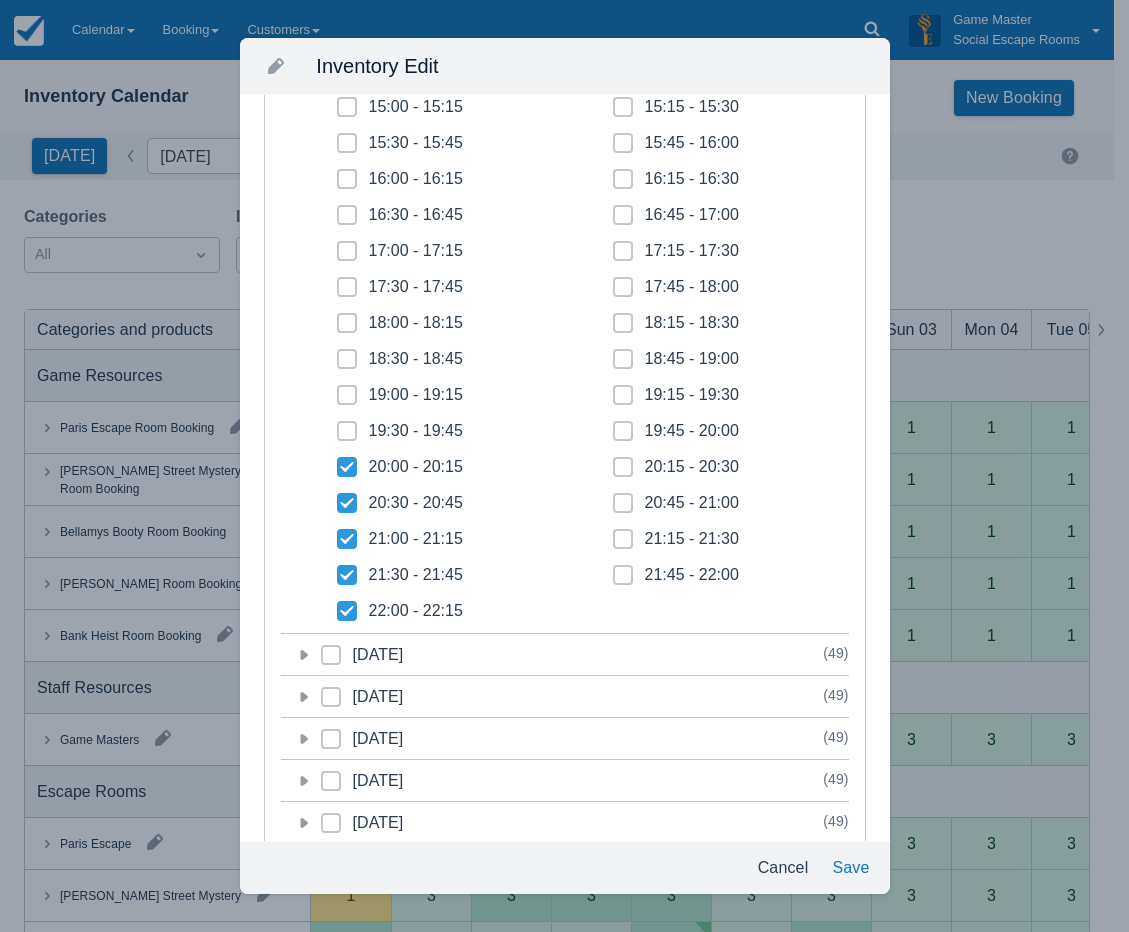 checkbox on "true" 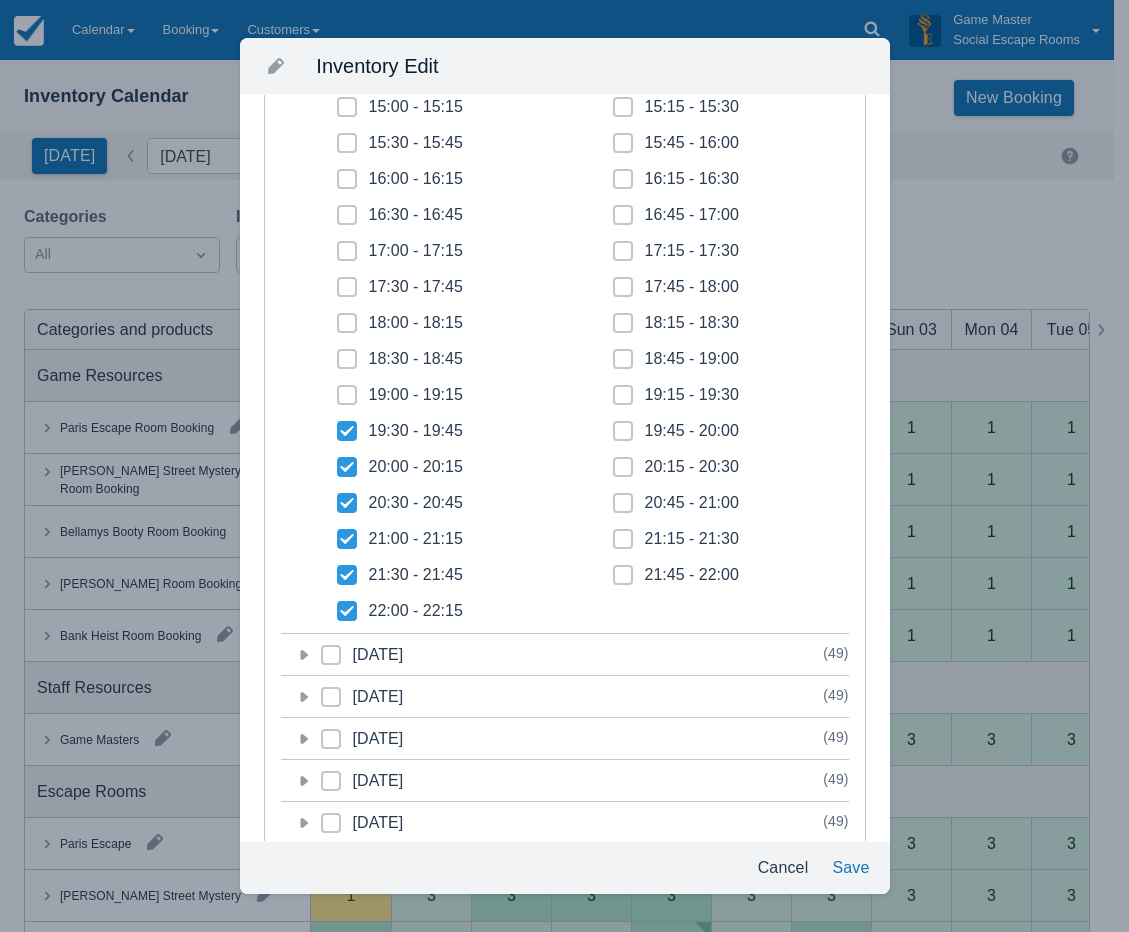 checkbox on "true" 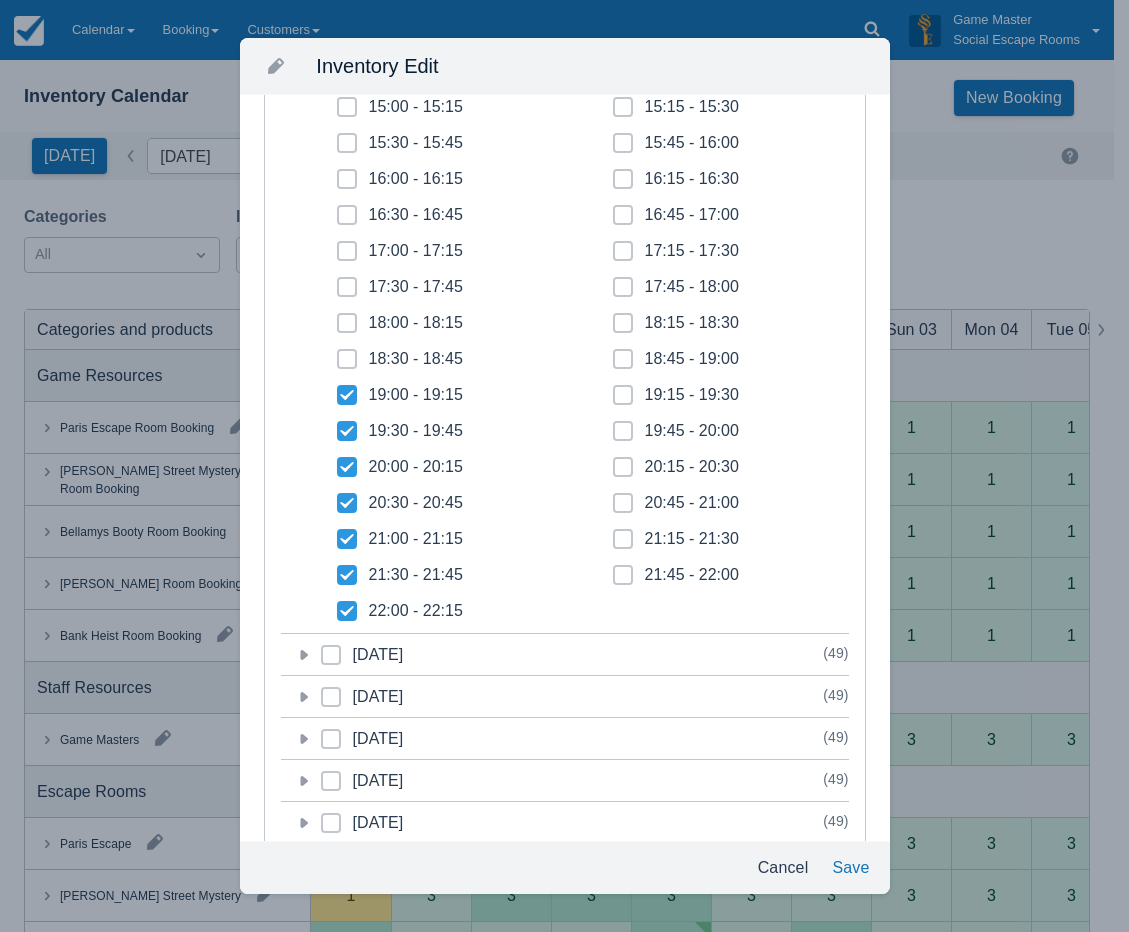 checkbox on "true" 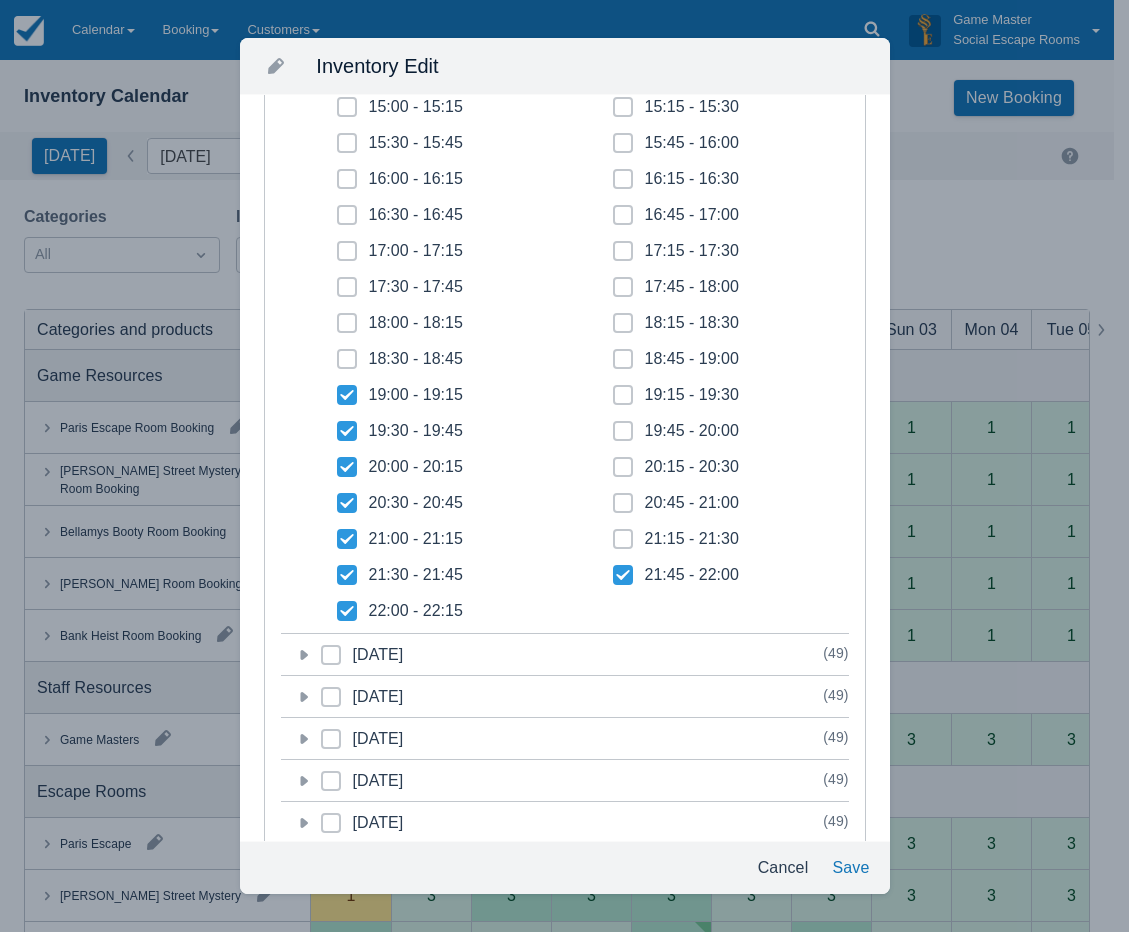 click 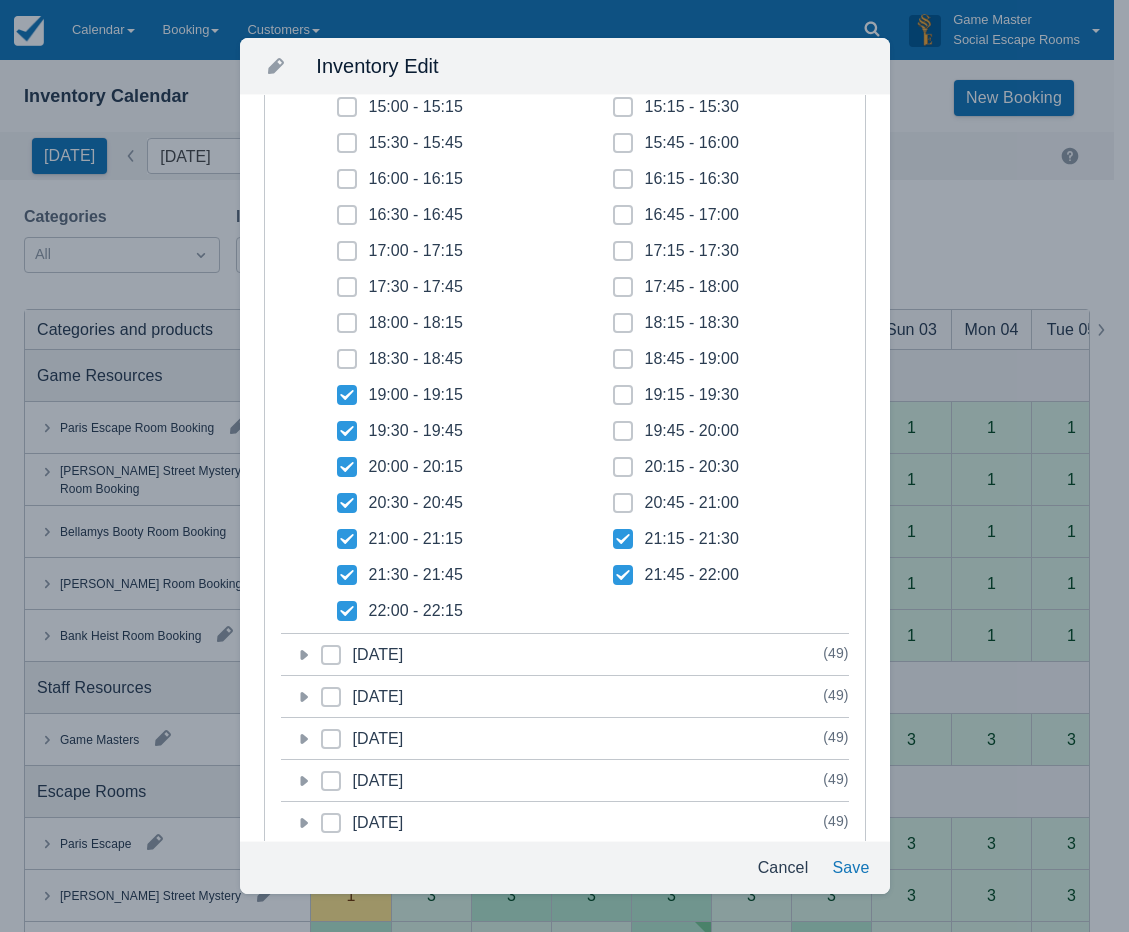 checkbox on "true" 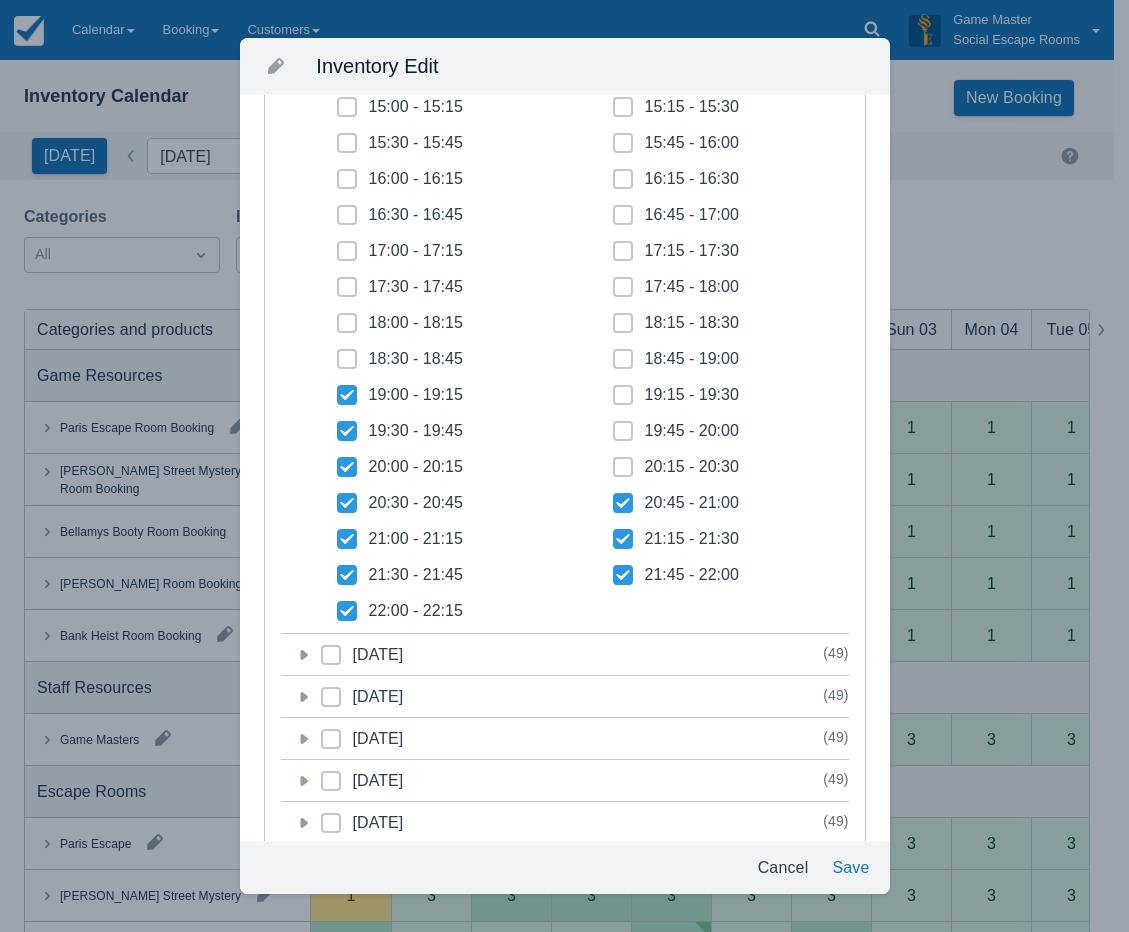 click at bounding box center (623, 475) 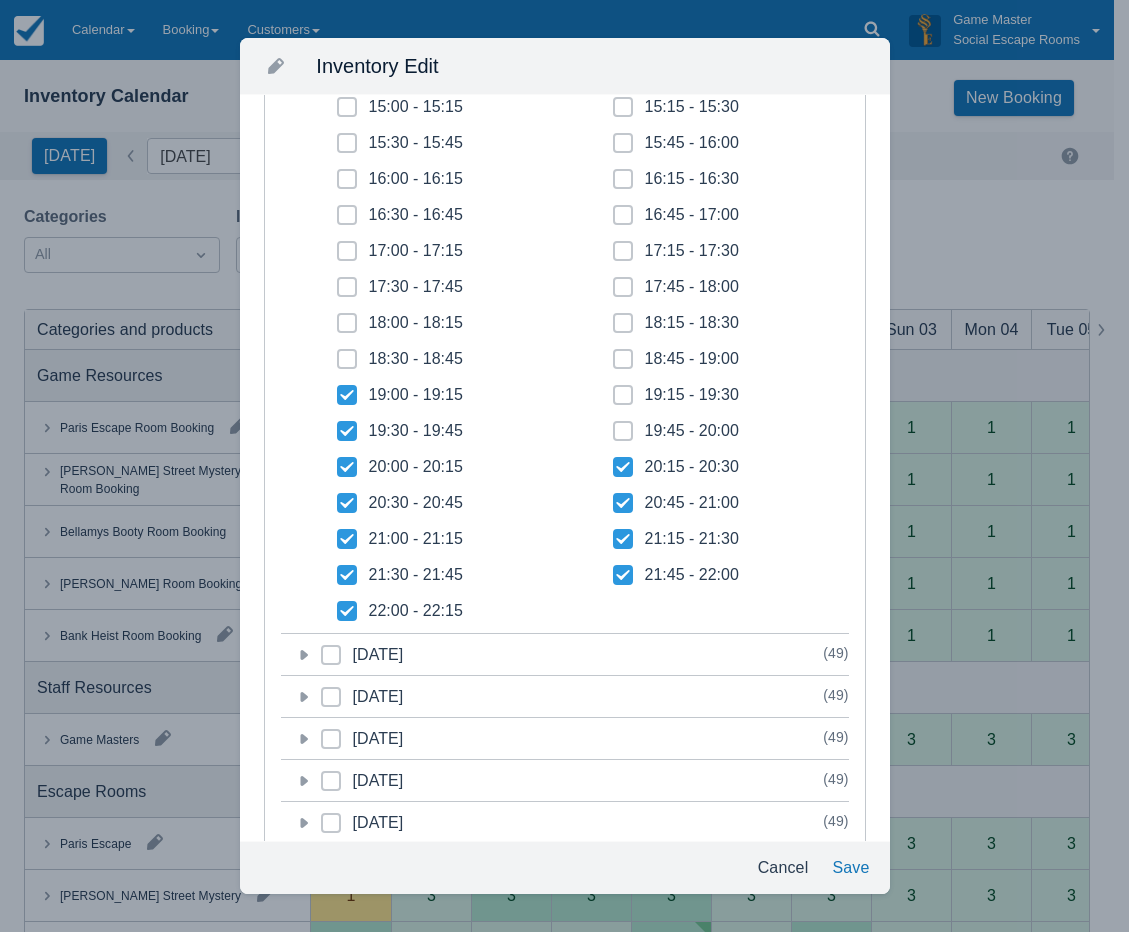 checkbox on "true" 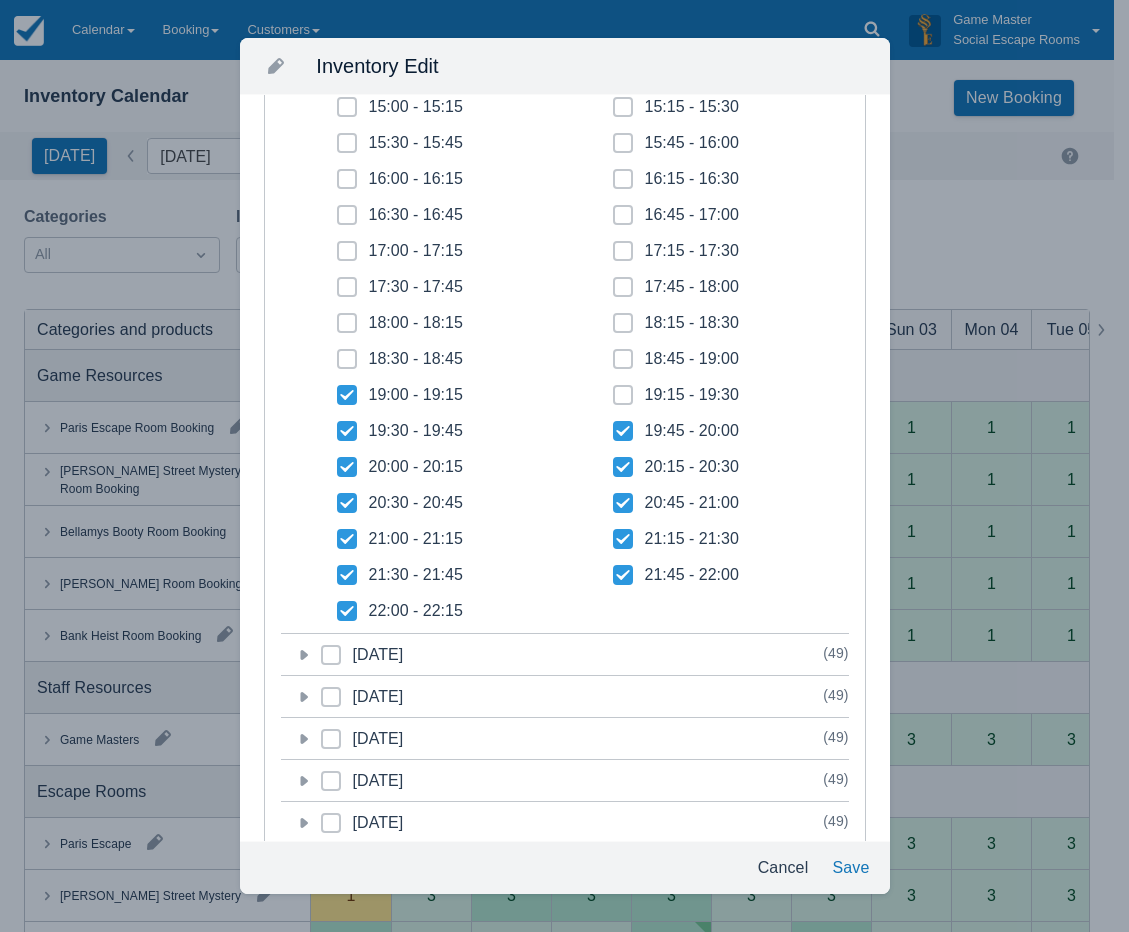 checkbox on "true" 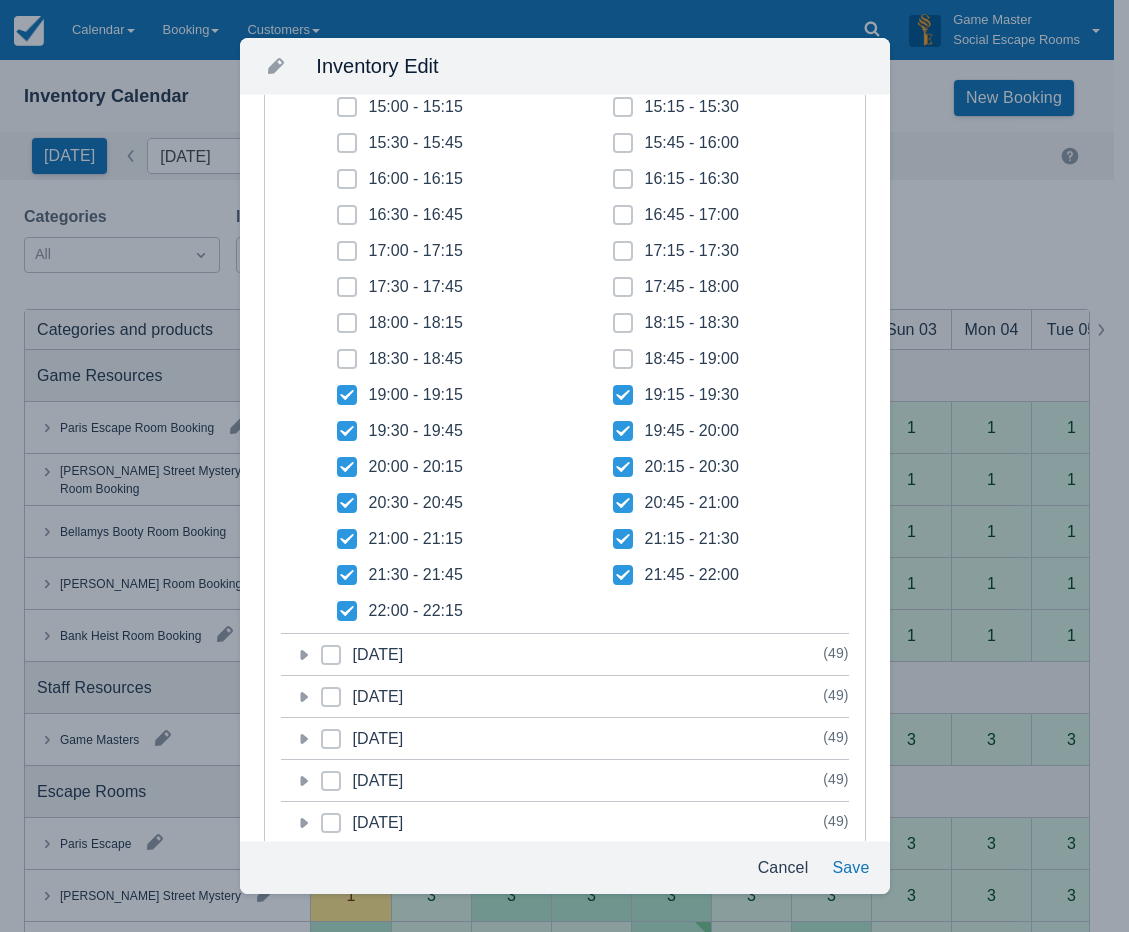 checkbox on "true" 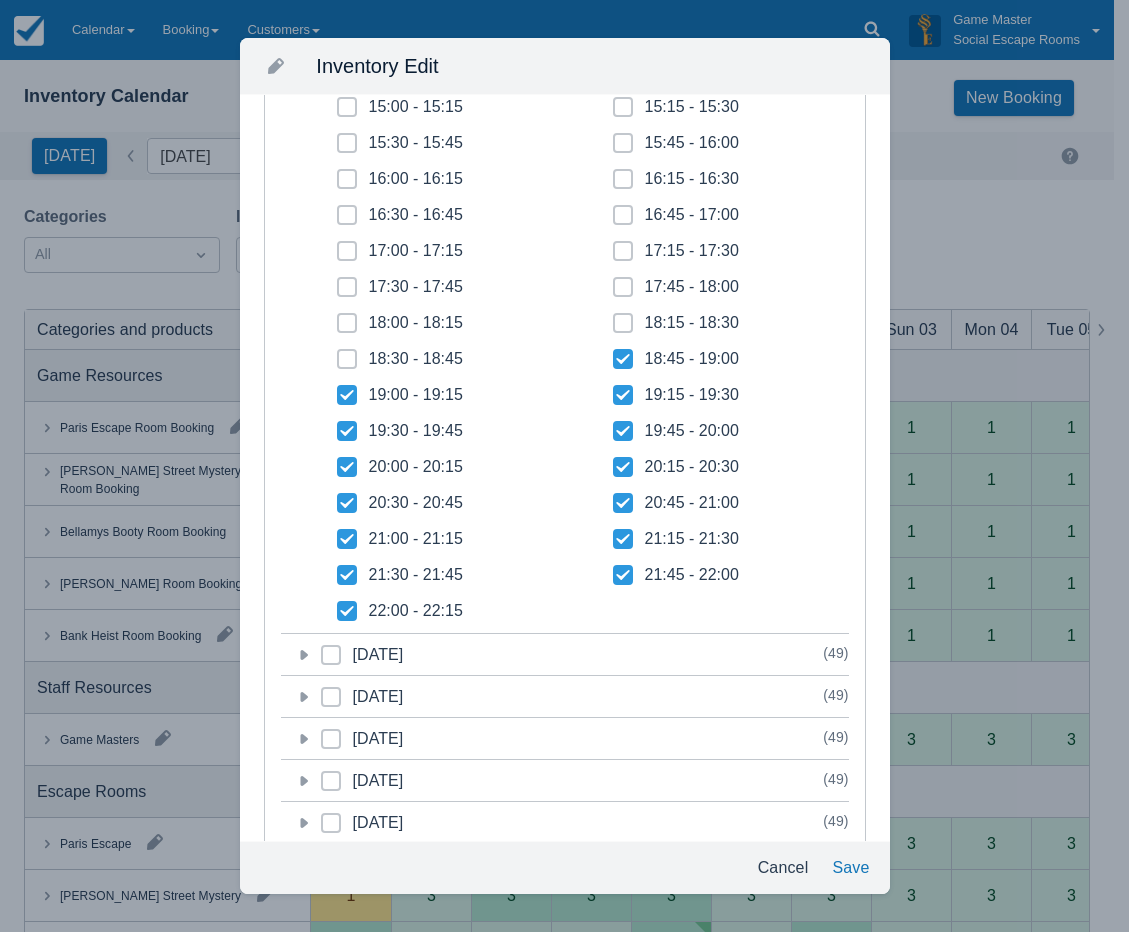 checkbox on "true" 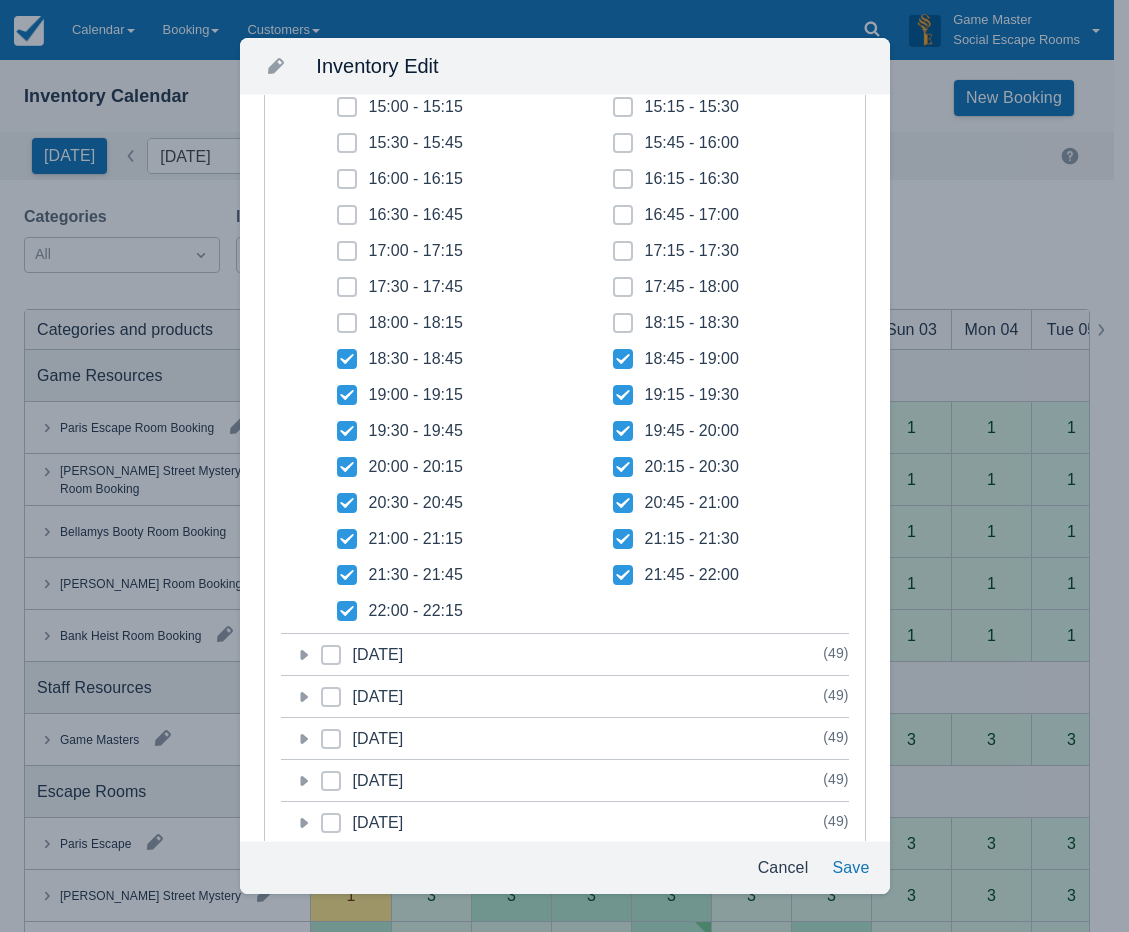 click 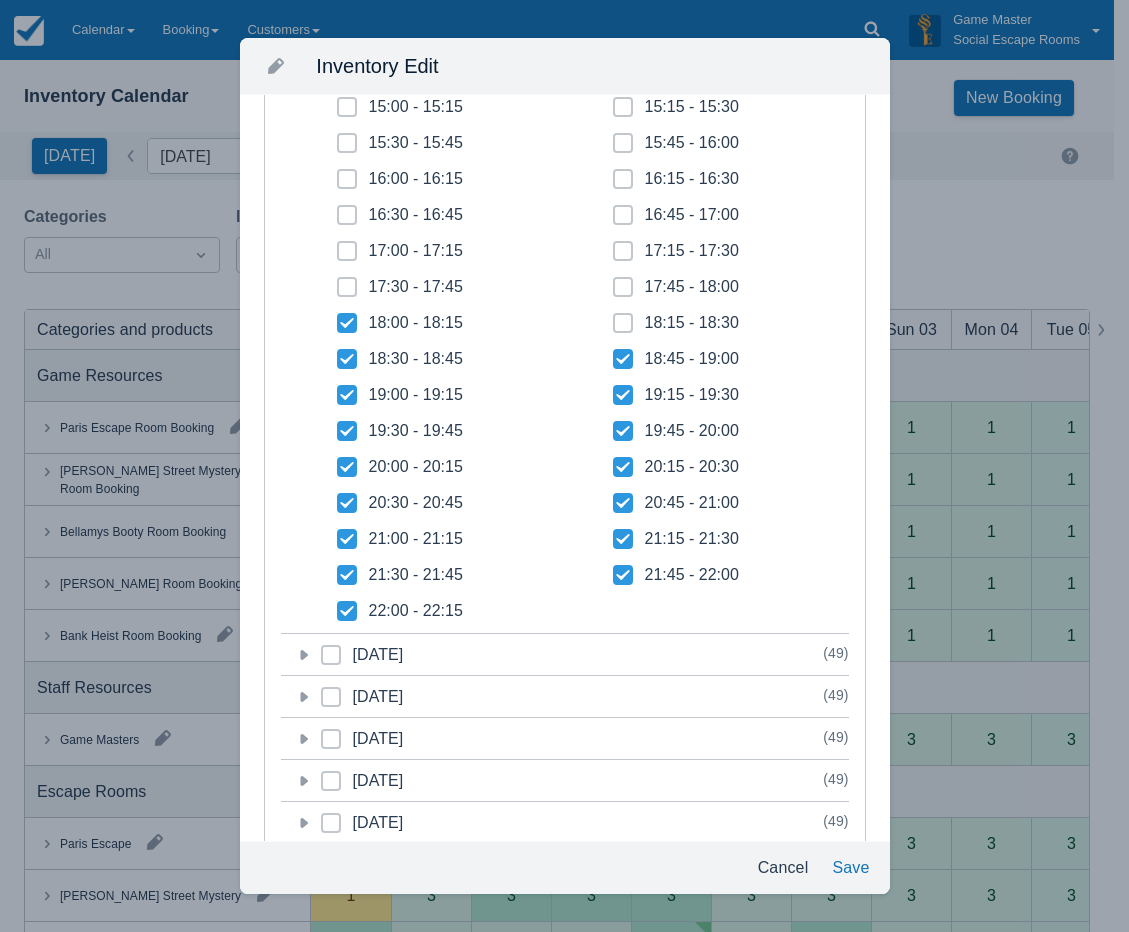 checkbox on "true" 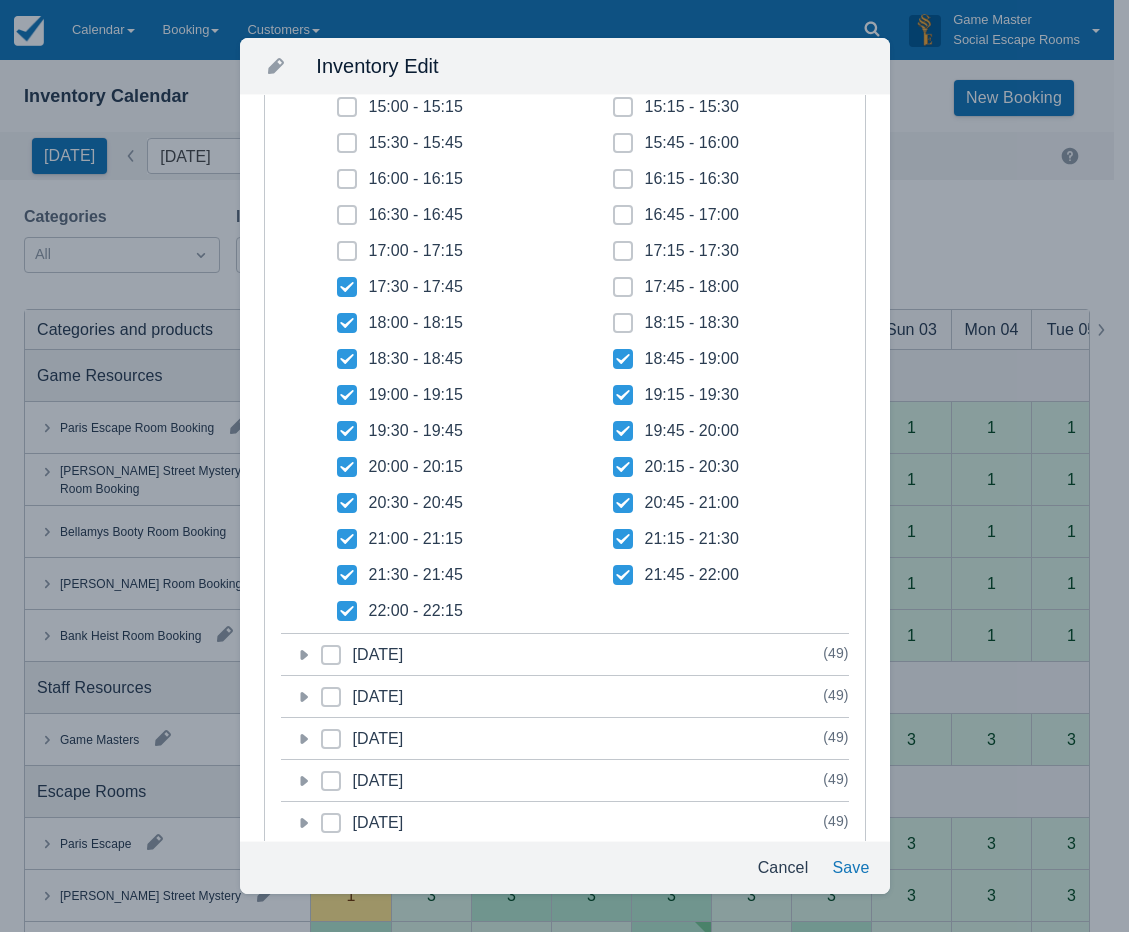 click at bounding box center (347, 259) 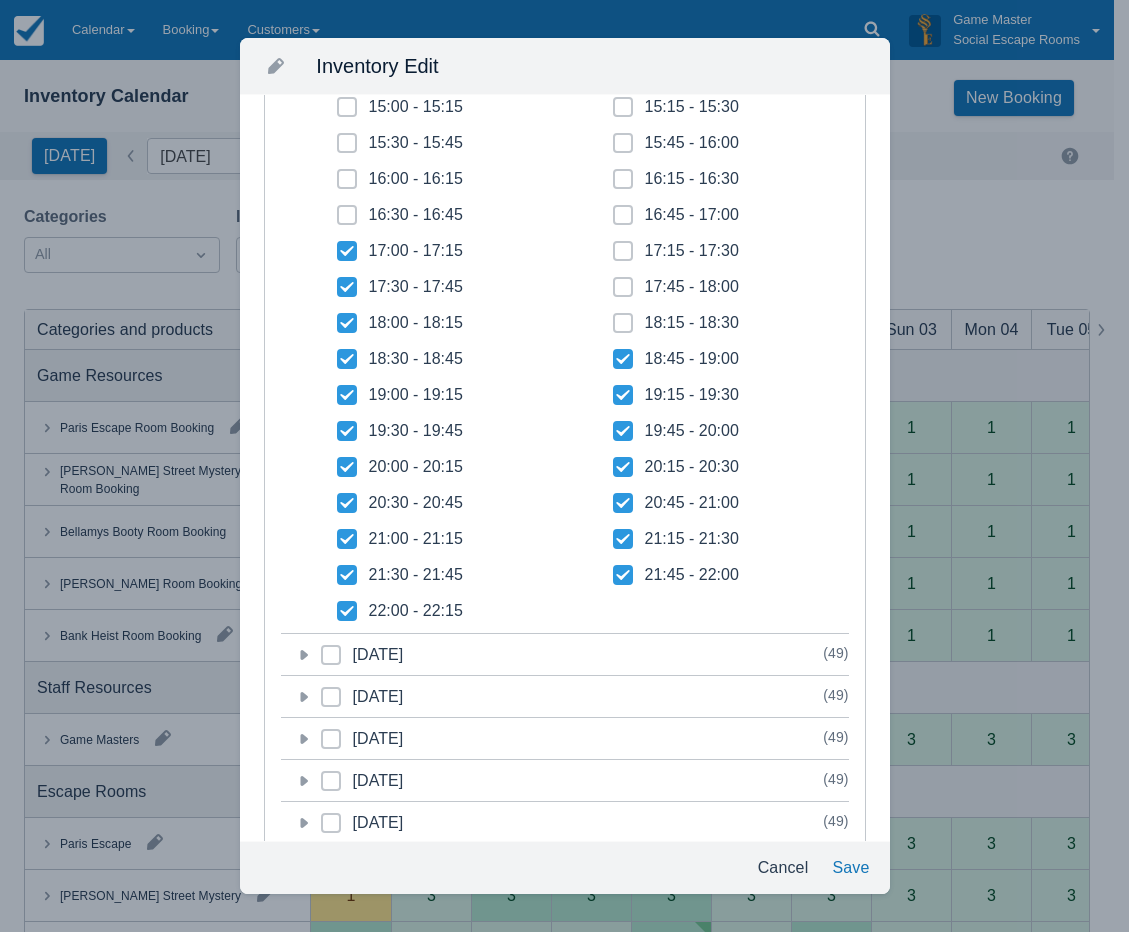 checkbox on "true" 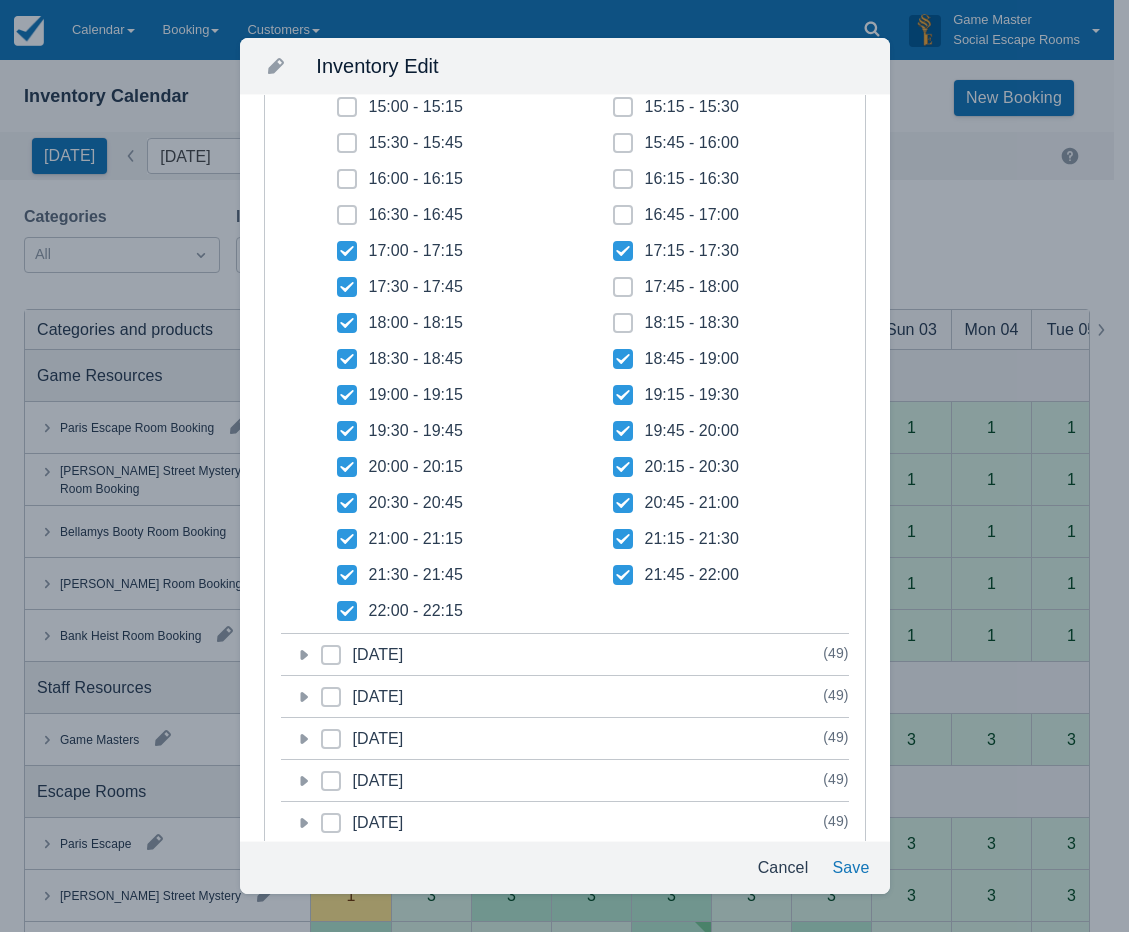 checkbox on "true" 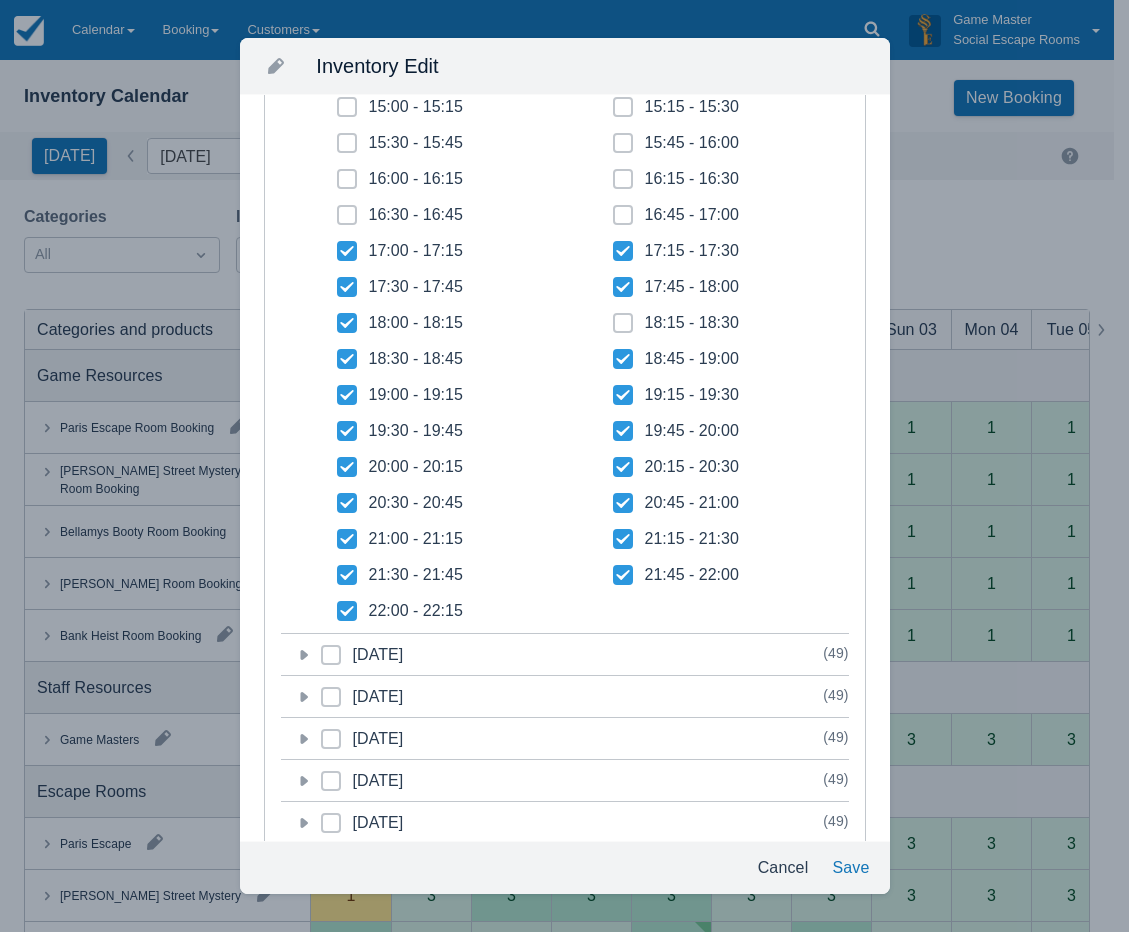 checkbox on "true" 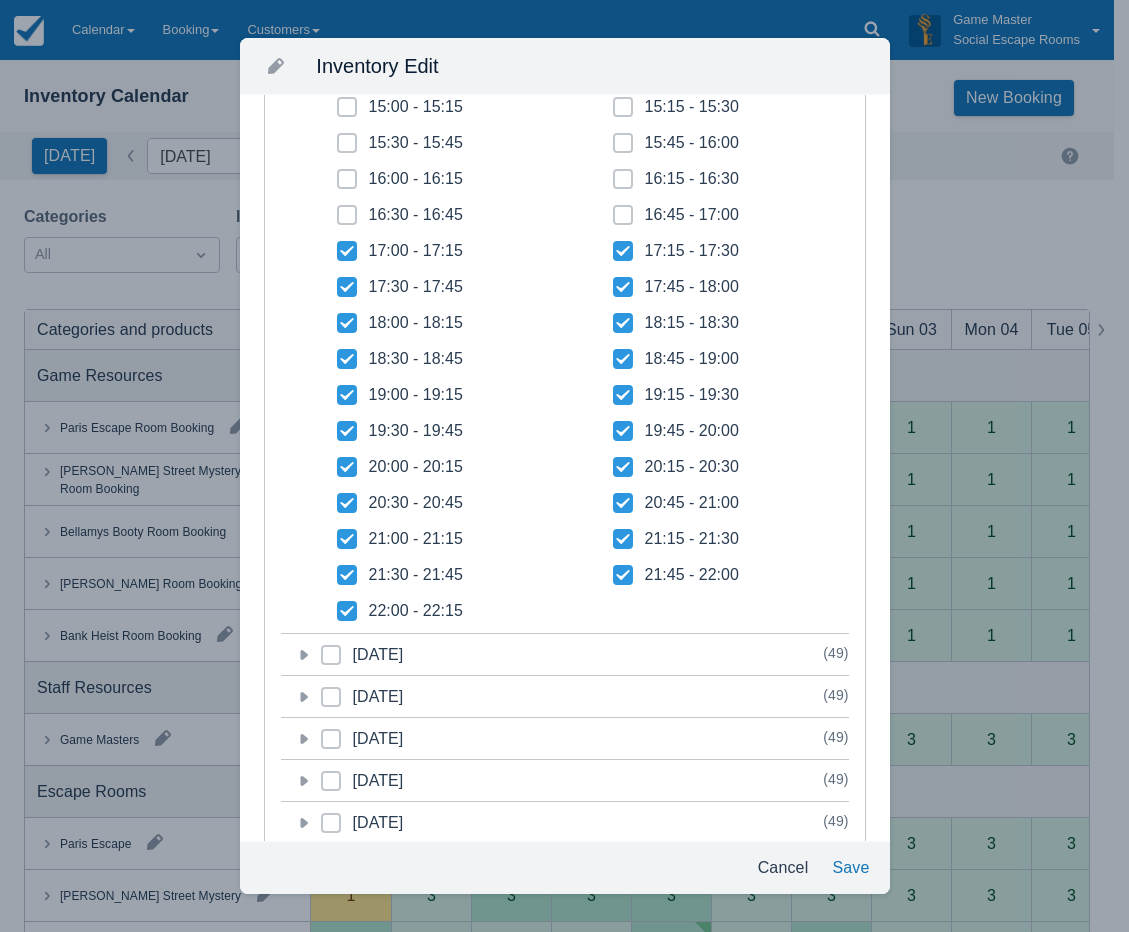 checkbox on "true" 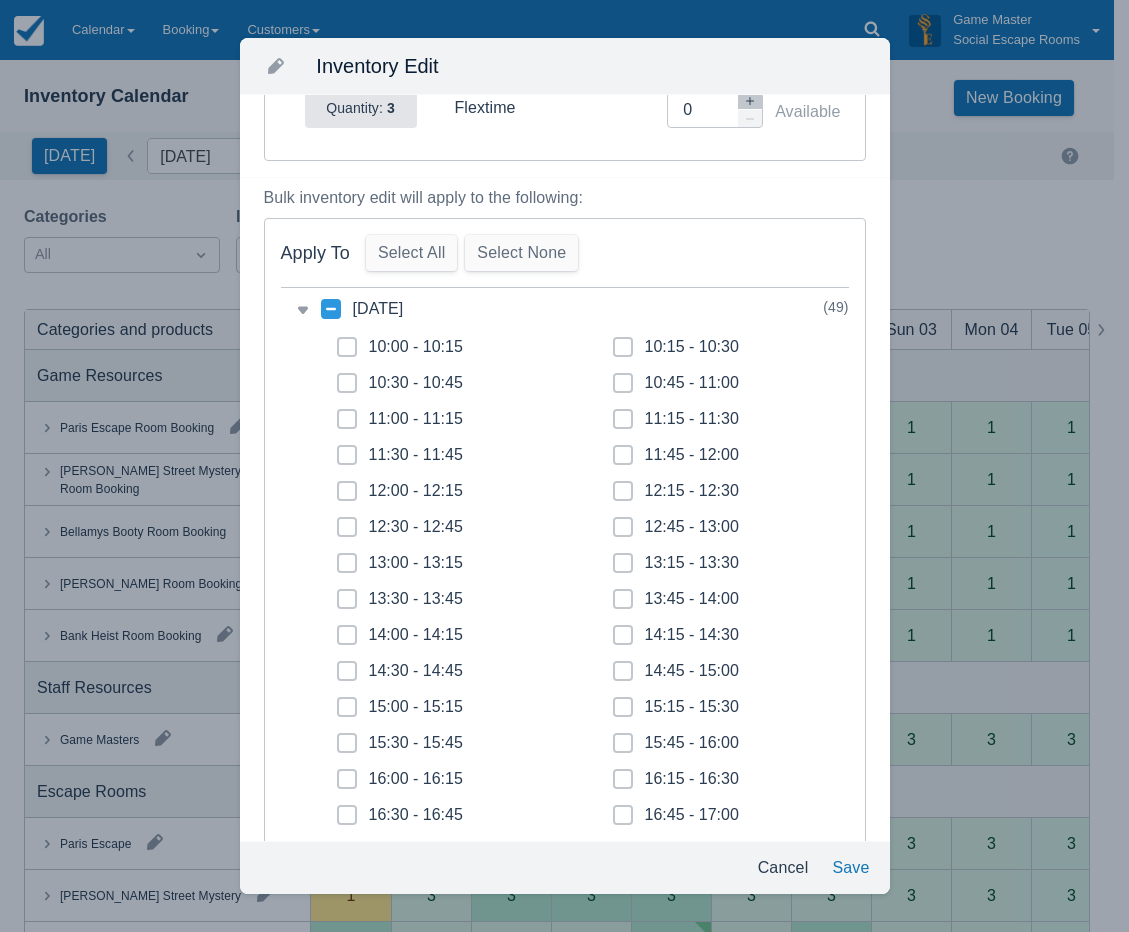 scroll, scrollTop: 0, scrollLeft: 0, axis: both 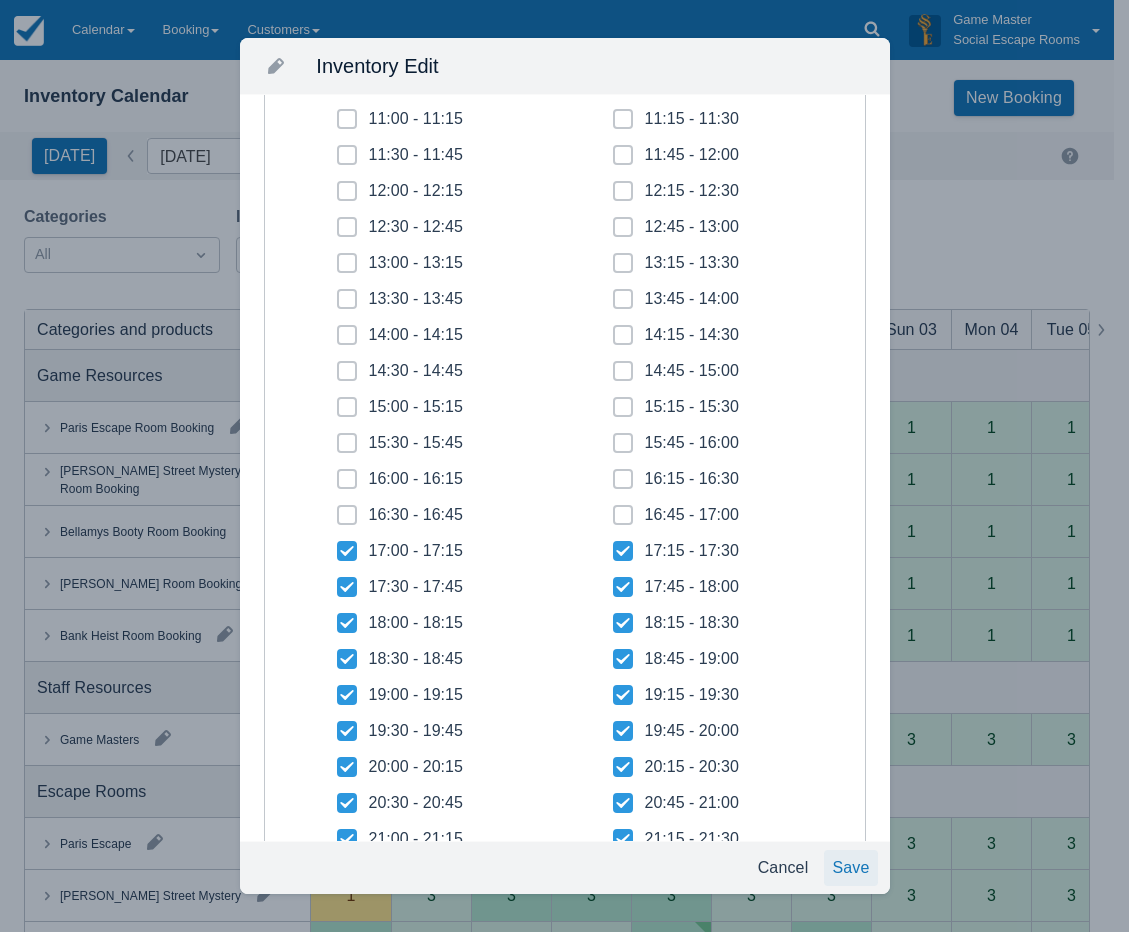click on "Save" at bounding box center [850, 868] 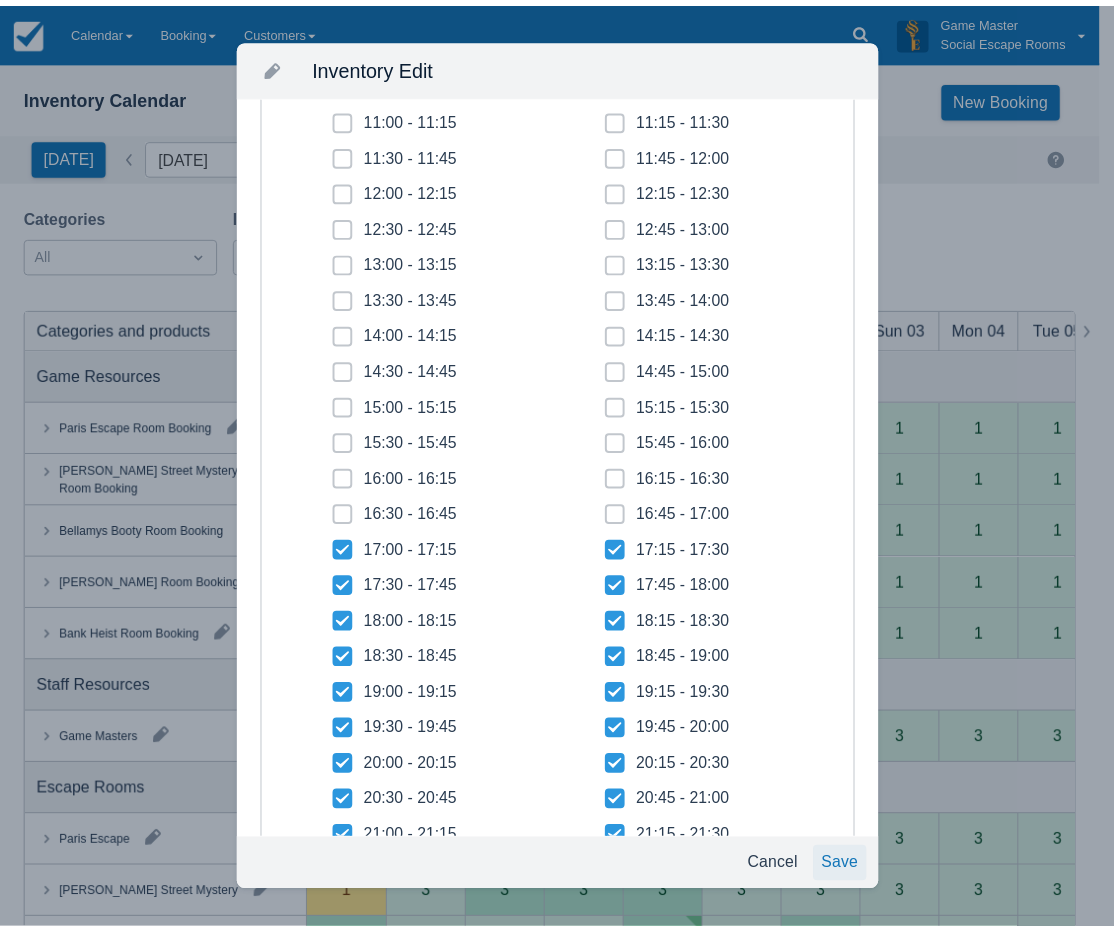 scroll, scrollTop: 250, scrollLeft: 0, axis: vertical 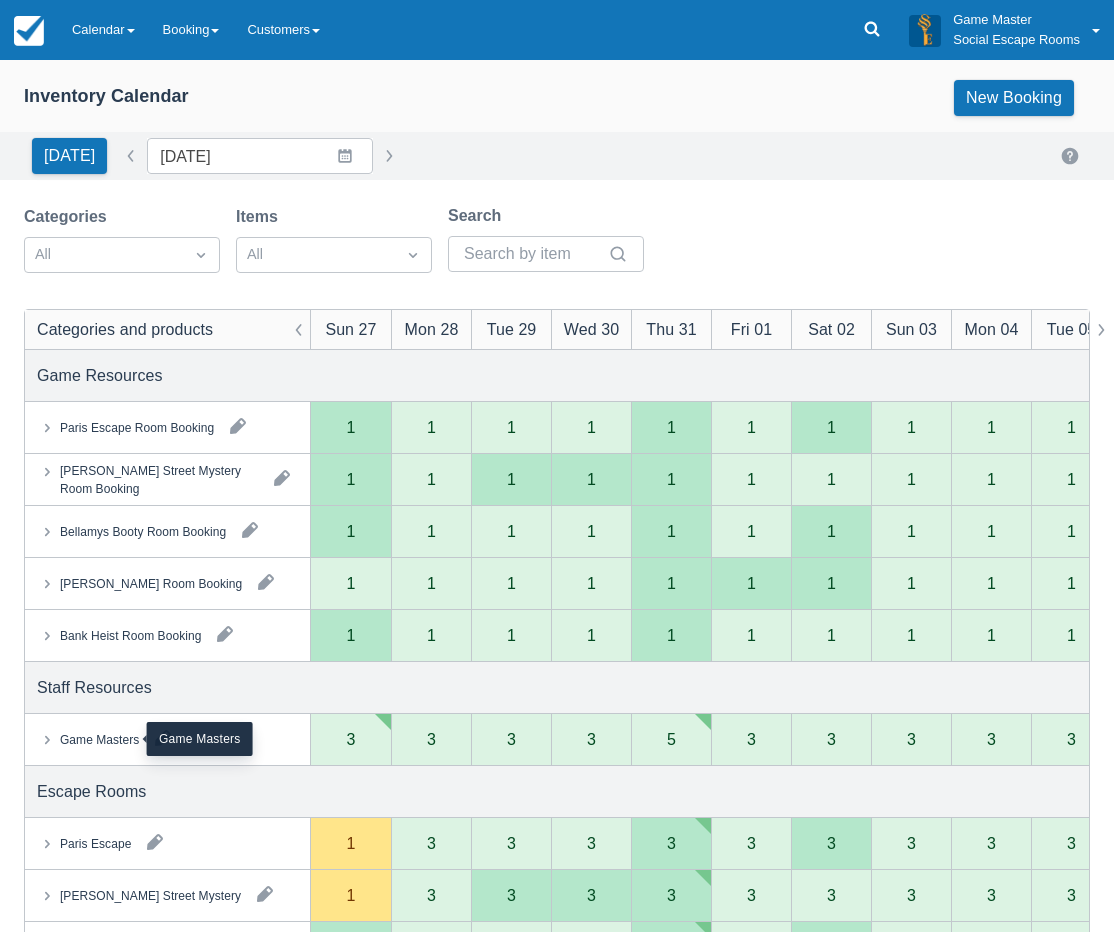 click on "Game Masters" at bounding box center (99, 739) 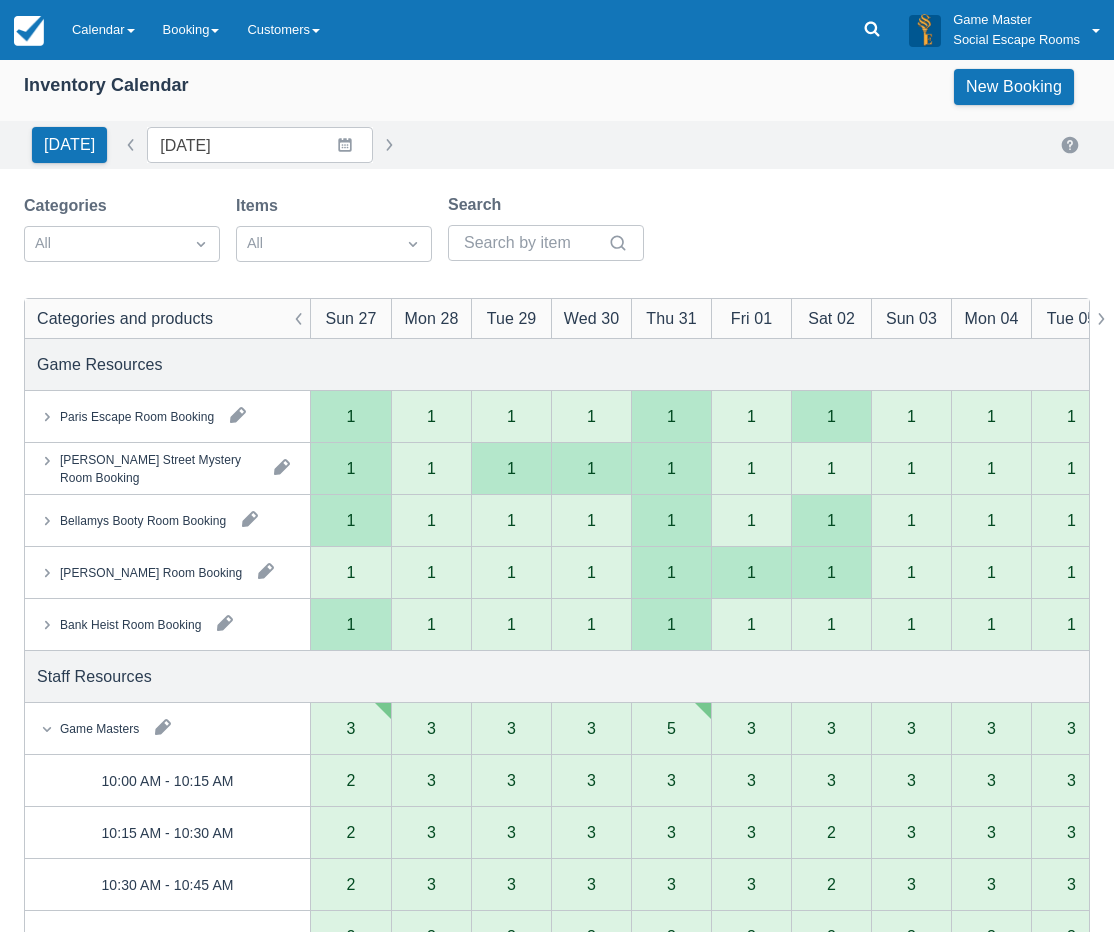 scroll, scrollTop: 0, scrollLeft: 0, axis: both 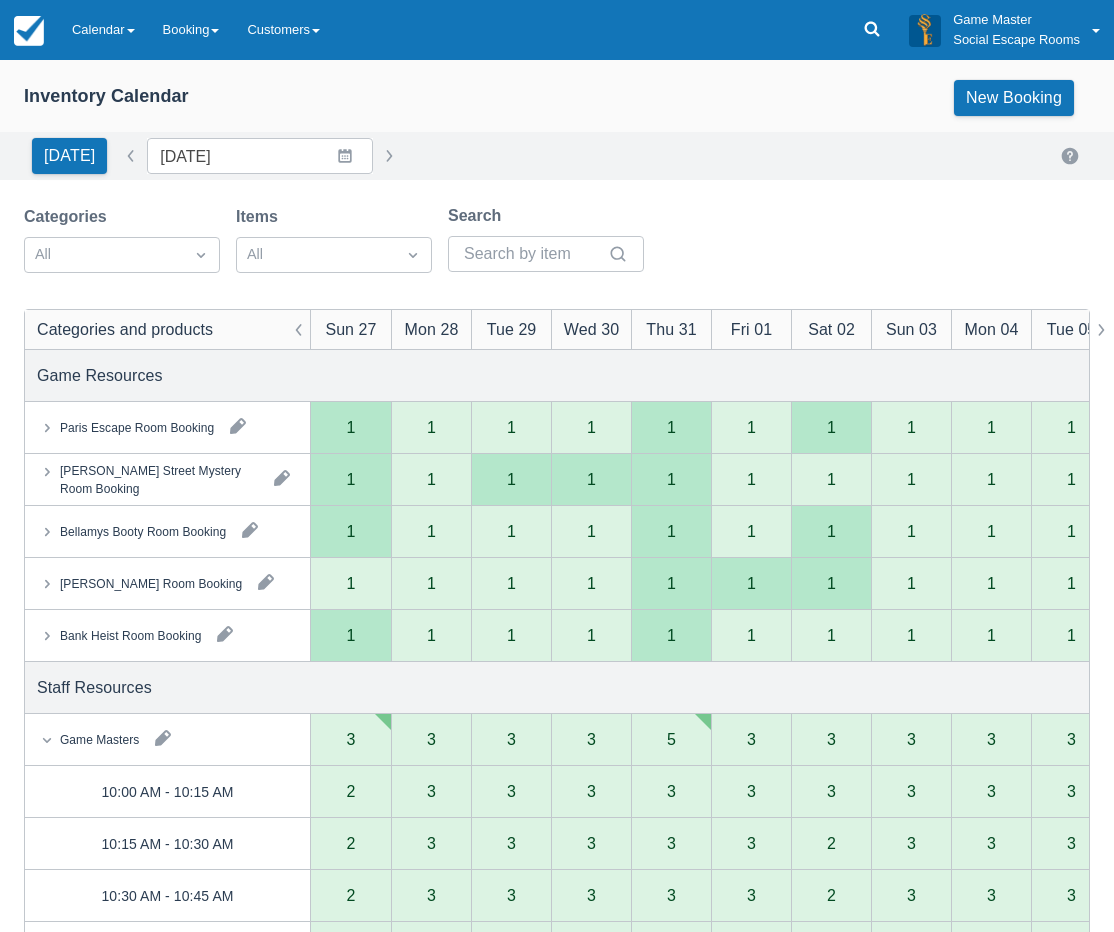 click on "Categories All Items All Search Categories and products Sun 27 Mon 28 Tue 29 Wed 30 Thu 31 Fri 01 Sat 02 Sun 03 Mon 04 Tue 05 Wed 06 Thu 07 Fri 08 Sat 09 Sun 10 Mon 11 Tue 12 Wed 13 Thu 14 Fri 15 Sat 16 Sun 17 Mon 18 Tue 19 Wed 20 Thu 21 Fri 22 Sat 23 Game Resources Paris Escape Room Booking 1 1 1 1 1 1 1 1 1 1 1 1 1 1 1 1 1 1 1 1 1 1 1 1 1 1 1 1 Baker Street Mystery Room Booking 1 1 1 1 1 1 1 1 1 1 1 1 1 1 1 1 1 1 1 1 1 1 1 1 1 1 1 1 Bellamys Booty Room Booking 1 1 1 1 1 1 1 1 1 1 1 1 1 1 1 1 1 1 1 1 1 1 1 1 1 1 1 1 Ransom Room Booking 1 1 1 1 1 1 1 1 1 1 1 1 1 1 1 1 1 1 1 1 1 1 1 1 1 1 1 1 Bank Heist Room Booking 1 1 1 1 1 1 1 1 1 1 1 1 1 1 1 1 1 1 1 1 1 1 1 1 1 1 1 1 Staff Resources Game Masters 3 3 3 3 5 3 3 3 3 3 3 3 3 3 3 3 3 3 3 3 3 3 3 3 3 3 3 3 10:00 AM - 10:15 AM 2 3 3 3 3 3 3 3 3 3 3 3 3 3 3 3 3 3 3 3 3 3 3 3 3 3 3 3 10:15 AM - 10:30 AM 2 3 3 3 3 3 2 3 3 3 3 3 3 3 3 3 3 3 3 3 3 3 3 3 3 3 3 3 10:30 AM - 10:45 AM 2 3 3 3 3 3 2 3 3 3 3 3 3 3 3 3 3 3 3 3 3 3 3 3 3 3 3 3 10:45 AM - 11:00 AM 2 3 3 3 3 3" at bounding box center [557, 2169] 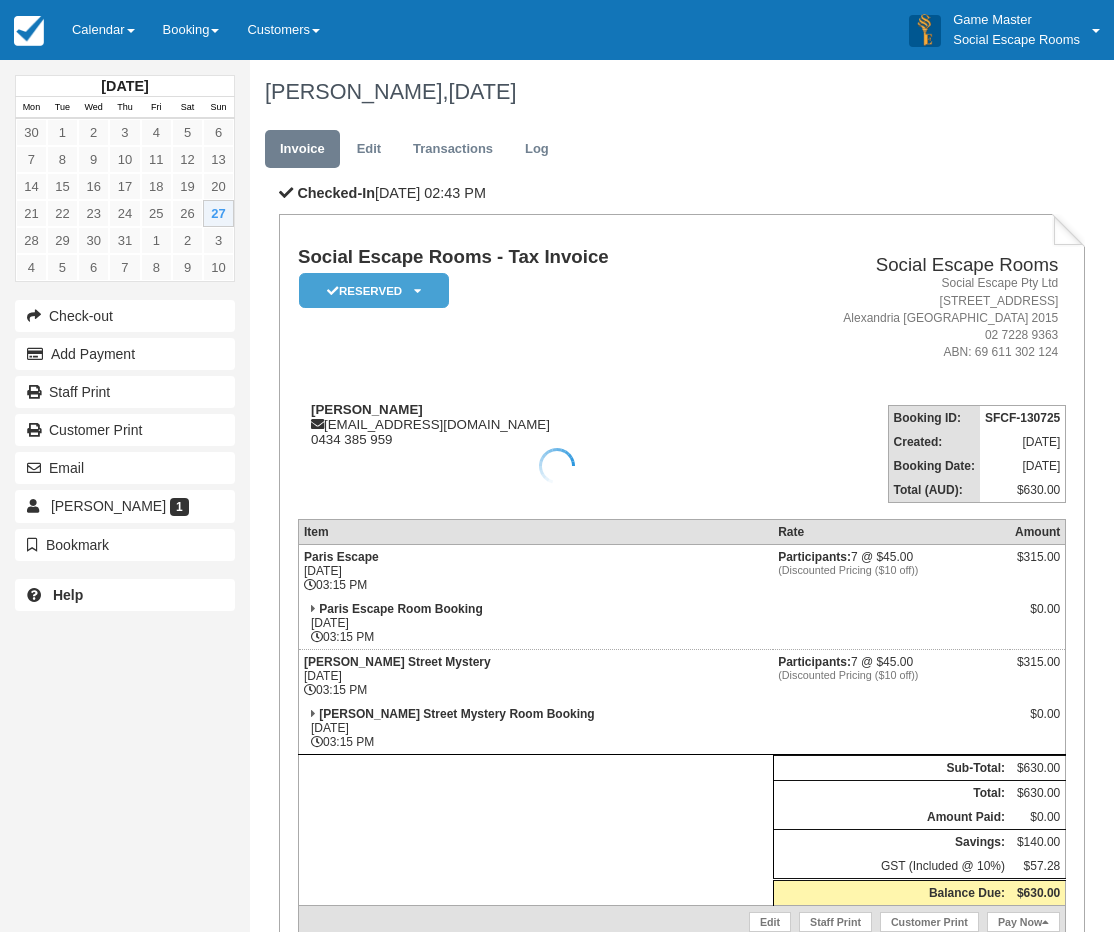 scroll, scrollTop: 0, scrollLeft: 0, axis: both 